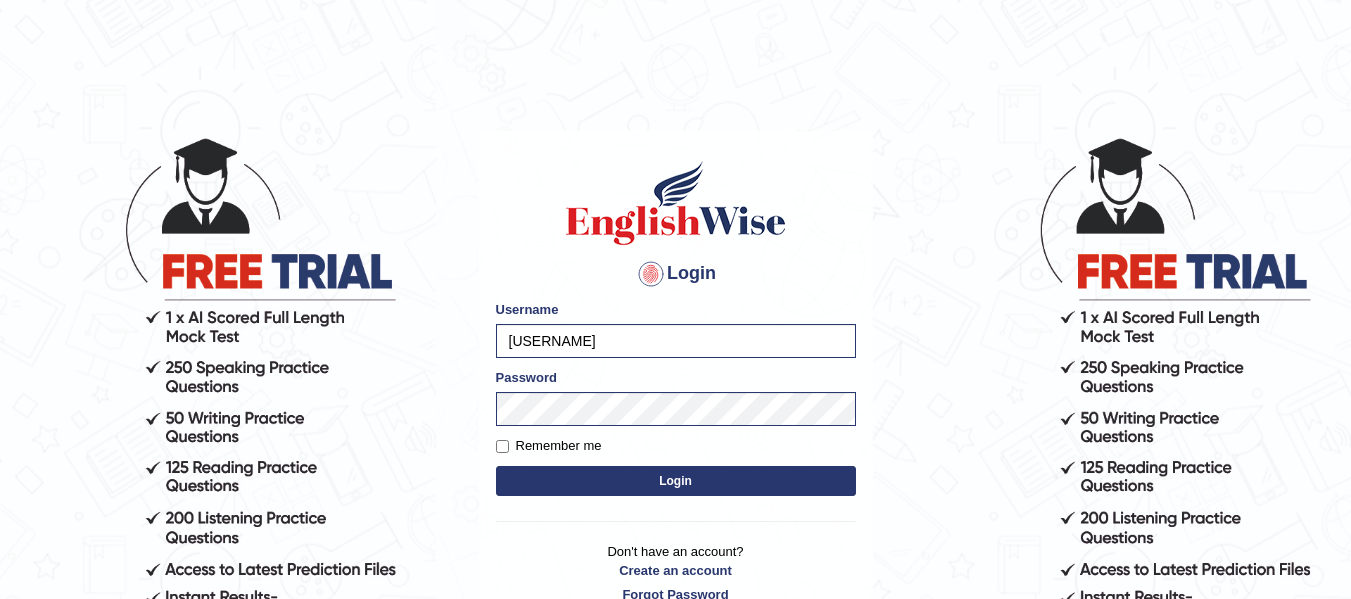 scroll, scrollTop: 0, scrollLeft: 0, axis: both 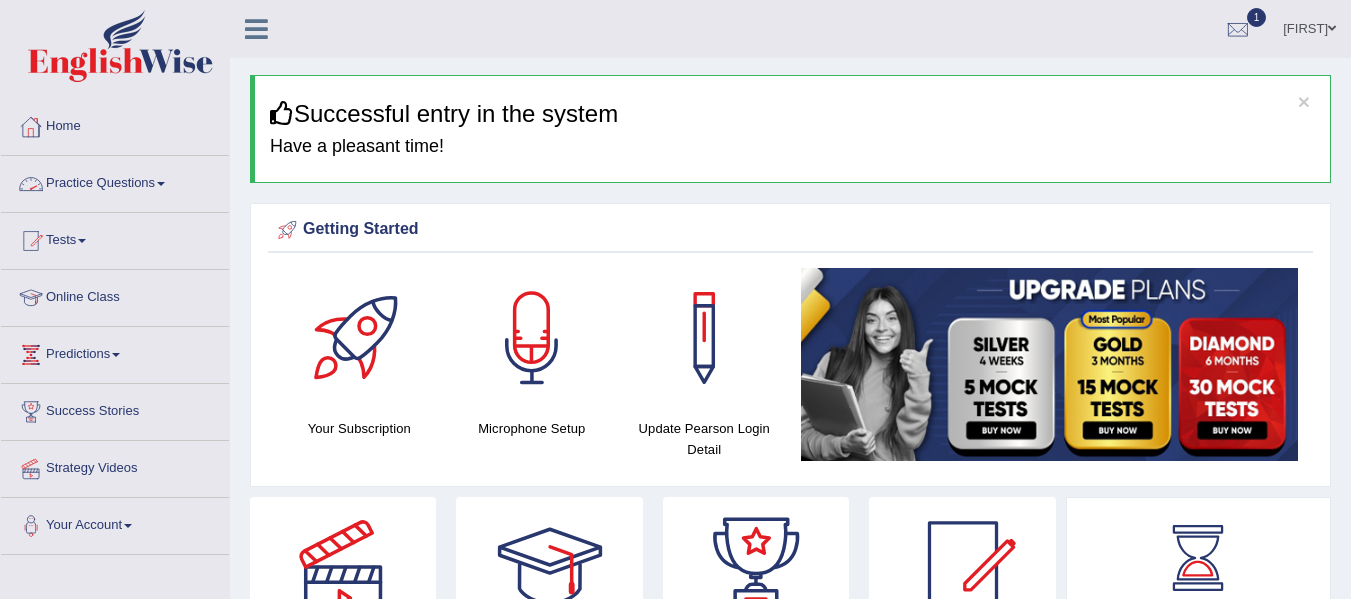 click on "Practice Questions" at bounding box center [115, 181] 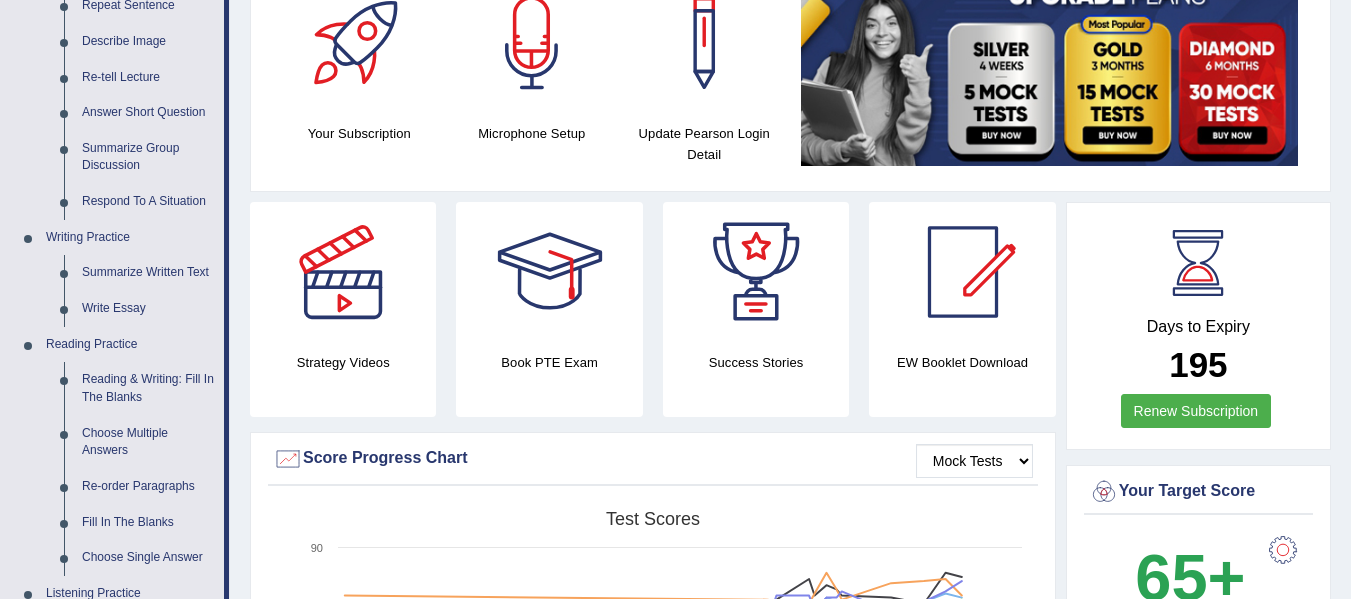 scroll, scrollTop: 271, scrollLeft: 0, axis: vertical 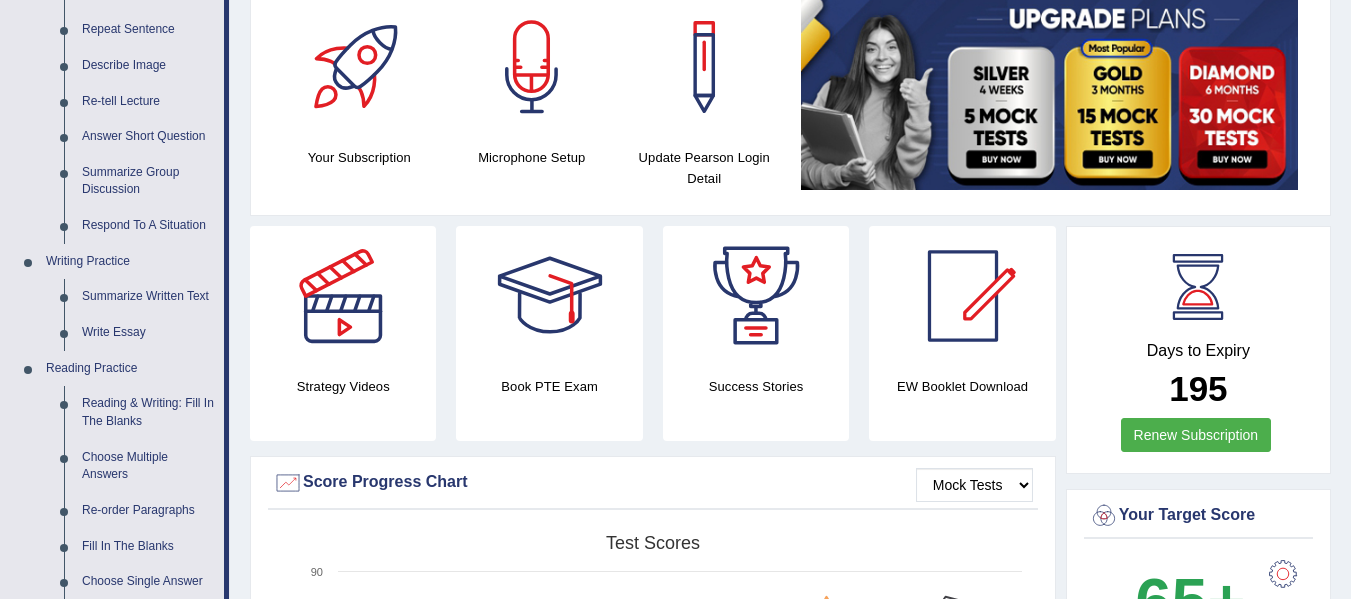 drag, startPoint x: 1365, startPoint y: 41, endPoint x: 1361, endPoint y: 85, distance: 44.181442 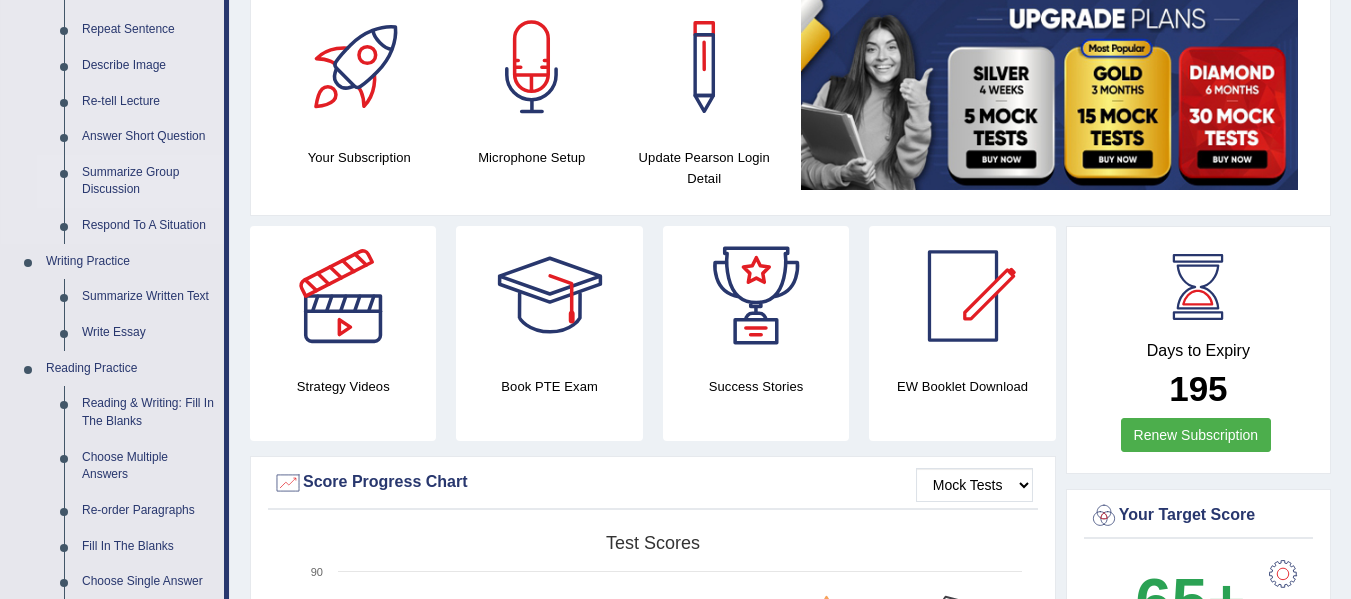 click on "Summarize Group Discussion" at bounding box center [148, 181] 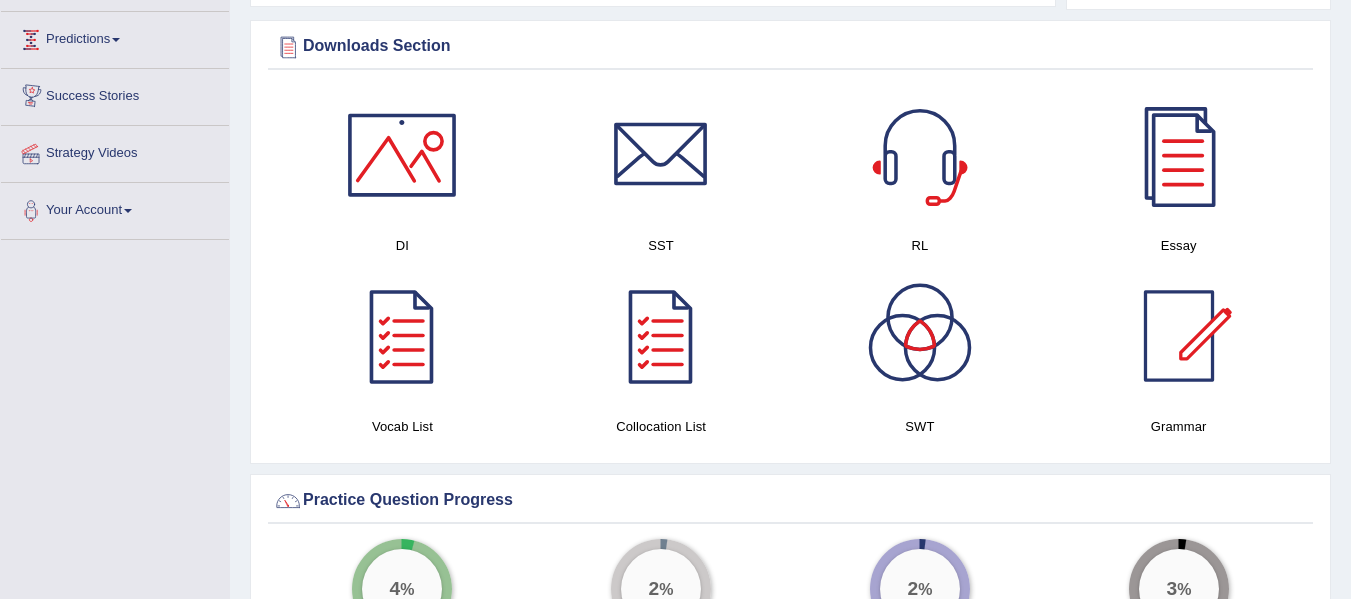 scroll, scrollTop: 1089, scrollLeft: 0, axis: vertical 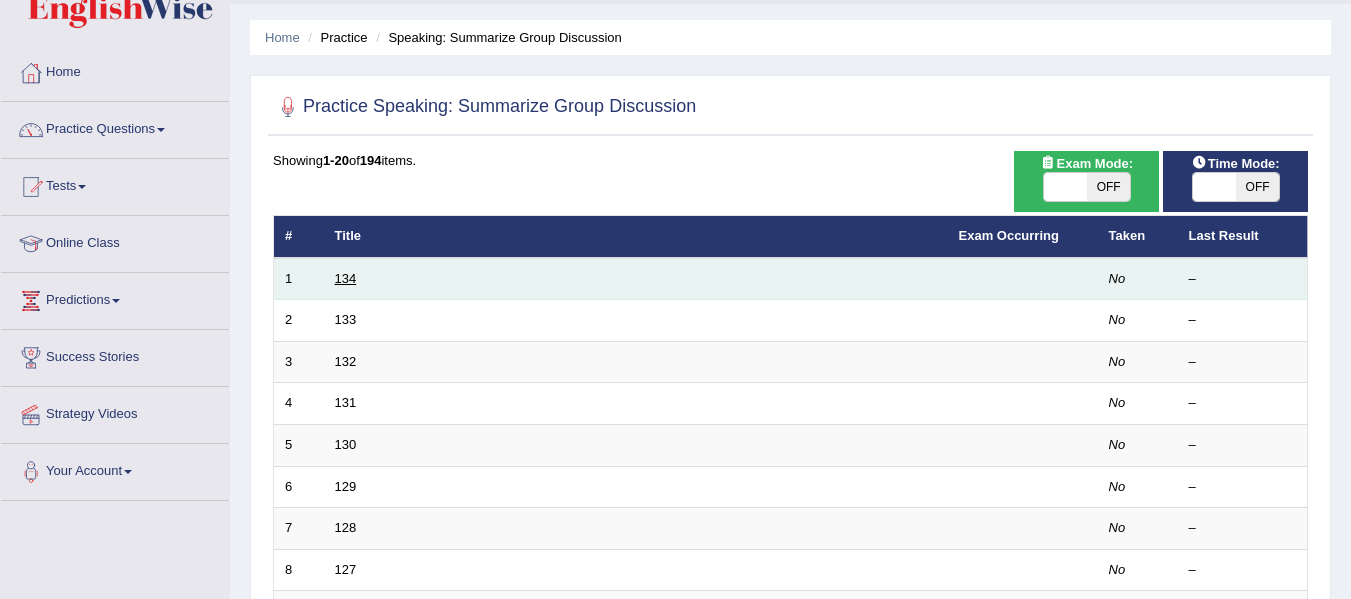 click on "134" at bounding box center (346, 278) 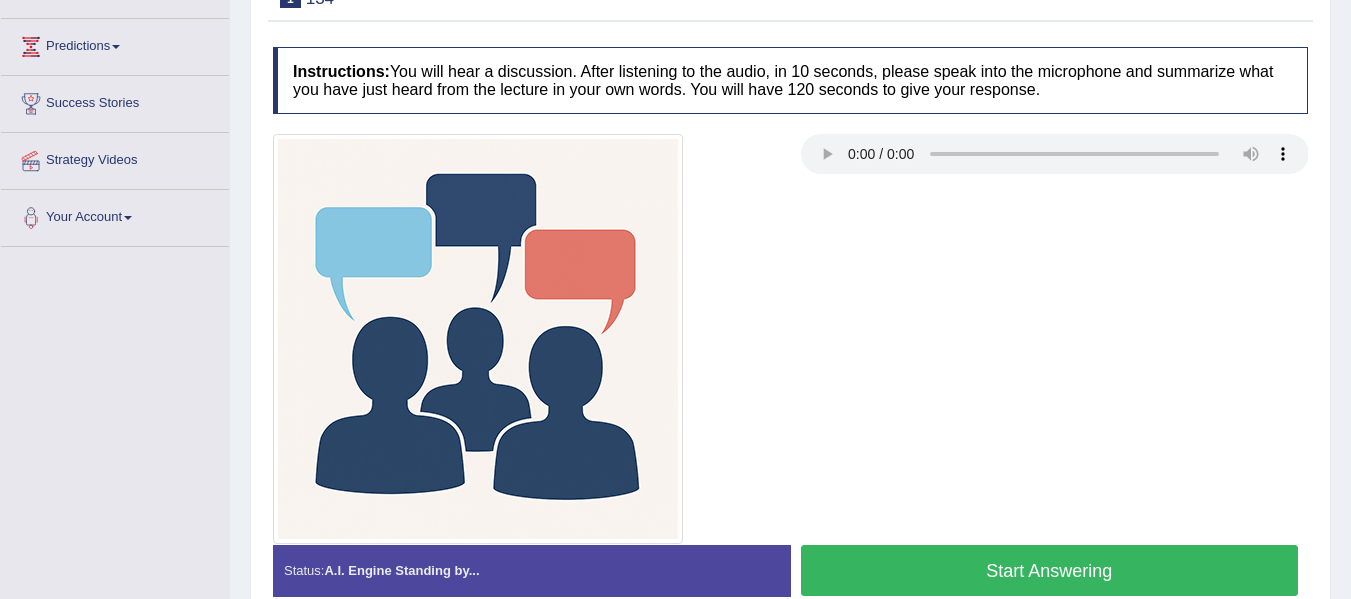 scroll, scrollTop: 0, scrollLeft: 0, axis: both 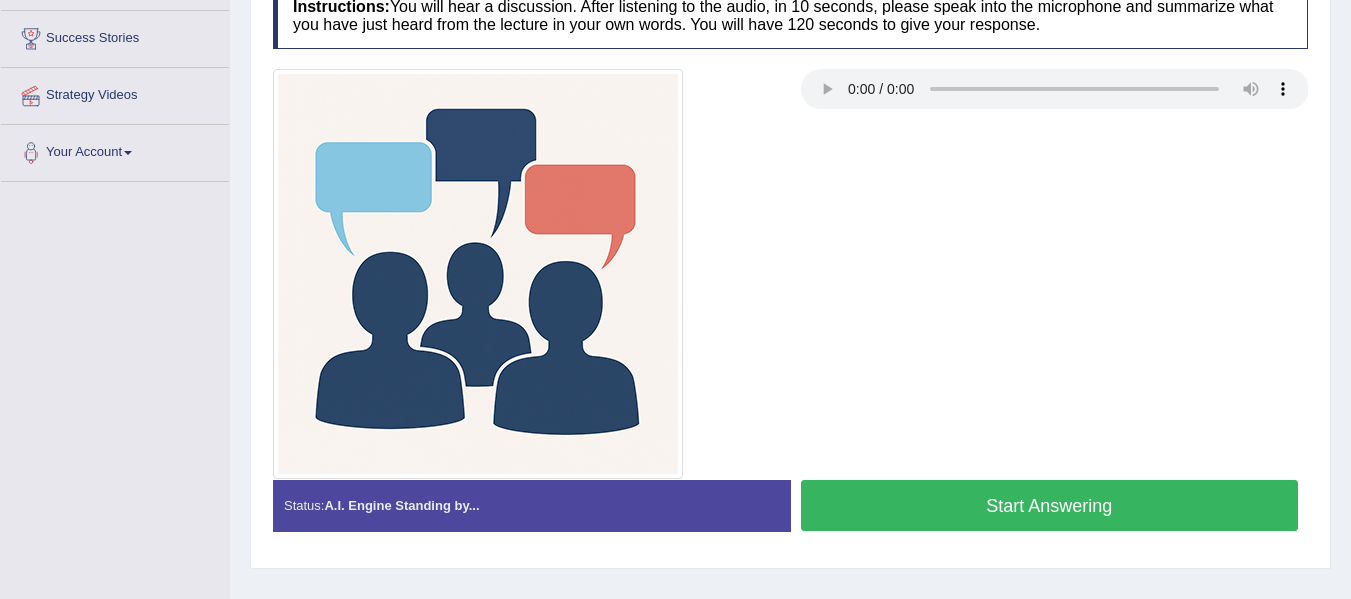 click on "Start Answering" at bounding box center [1050, 505] 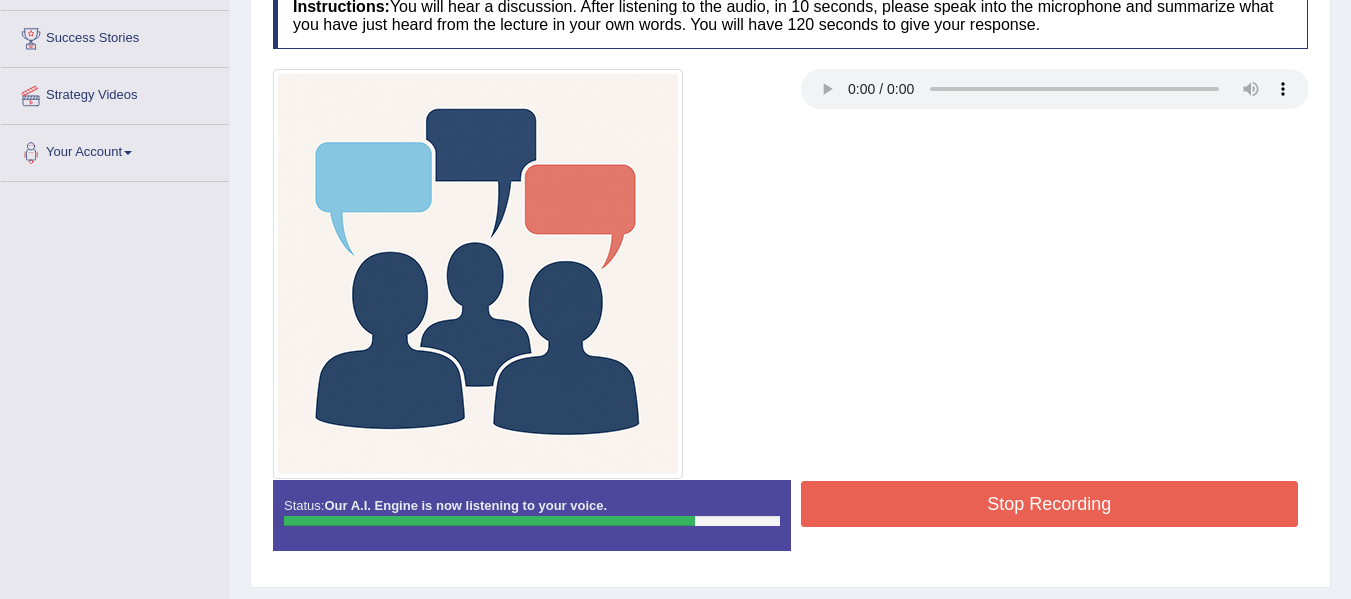 click on "Stop Recording" at bounding box center [1050, 504] 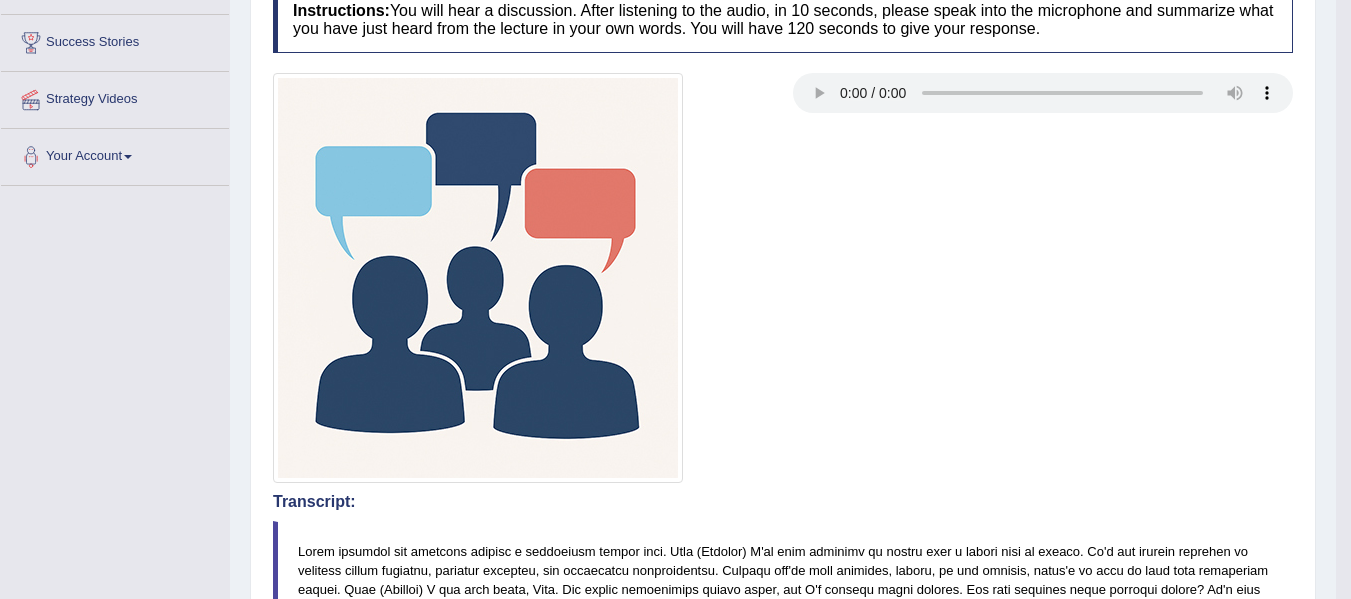 scroll, scrollTop: 0, scrollLeft: 0, axis: both 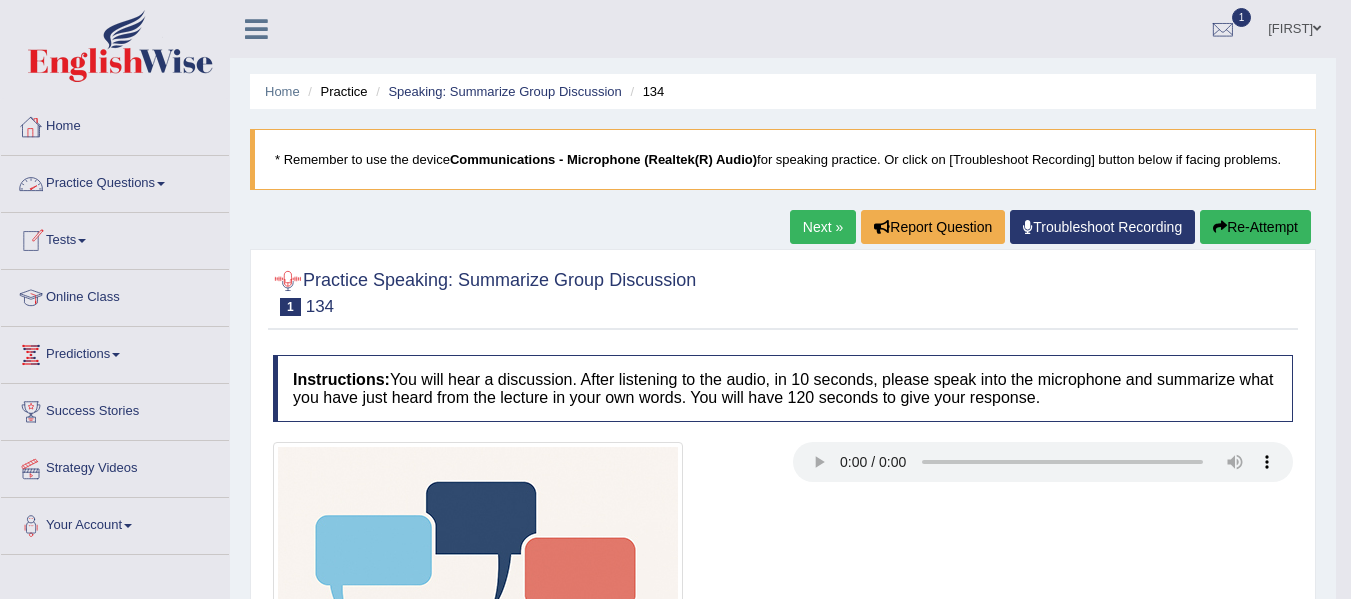 click on "Practice Questions" at bounding box center [115, 181] 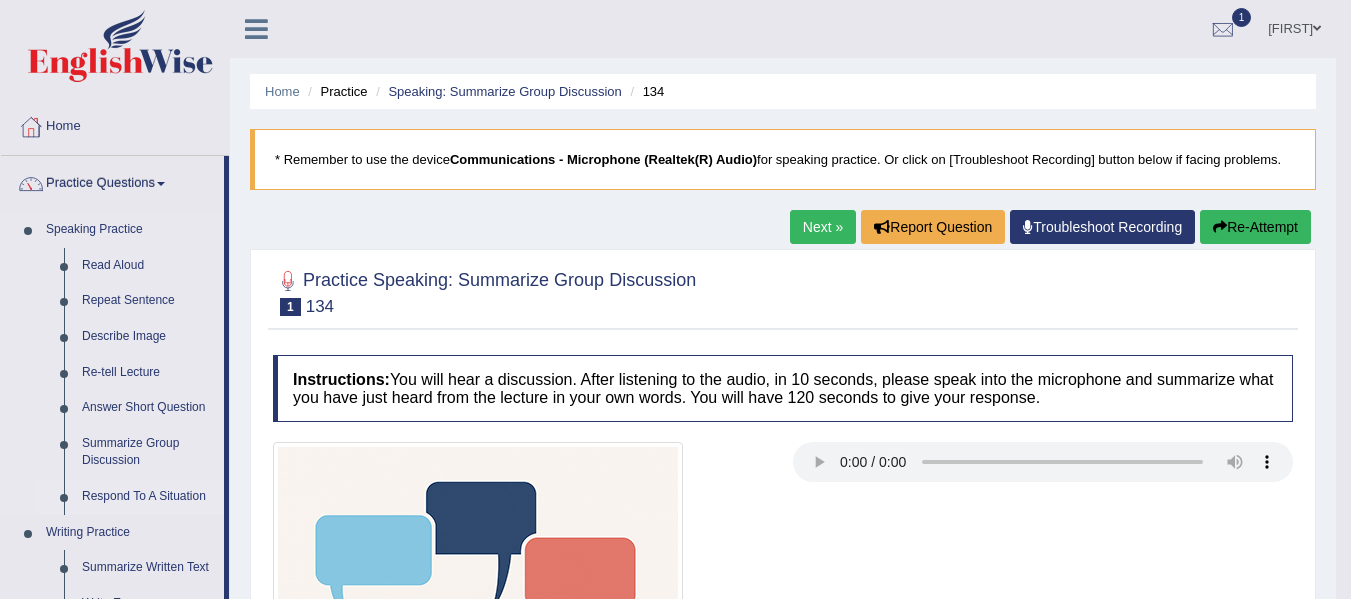 click on "Respond To A Situation" at bounding box center (148, 497) 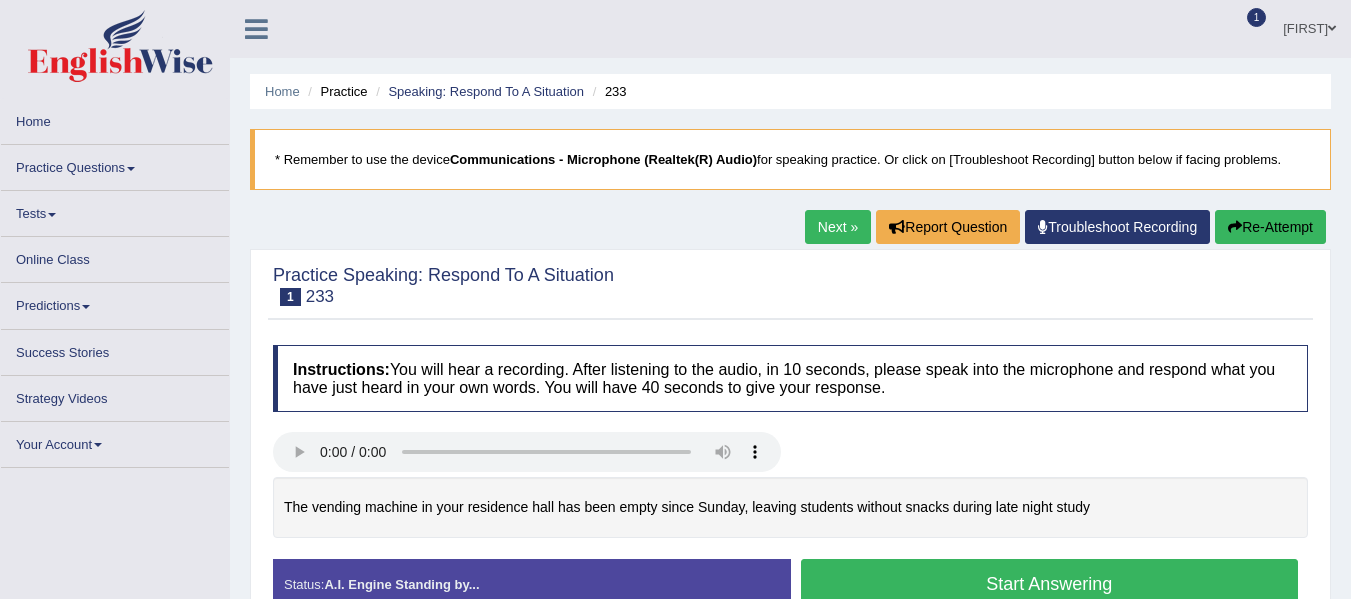 scroll, scrollTop: 0, scrollLeft: 0, axis: both 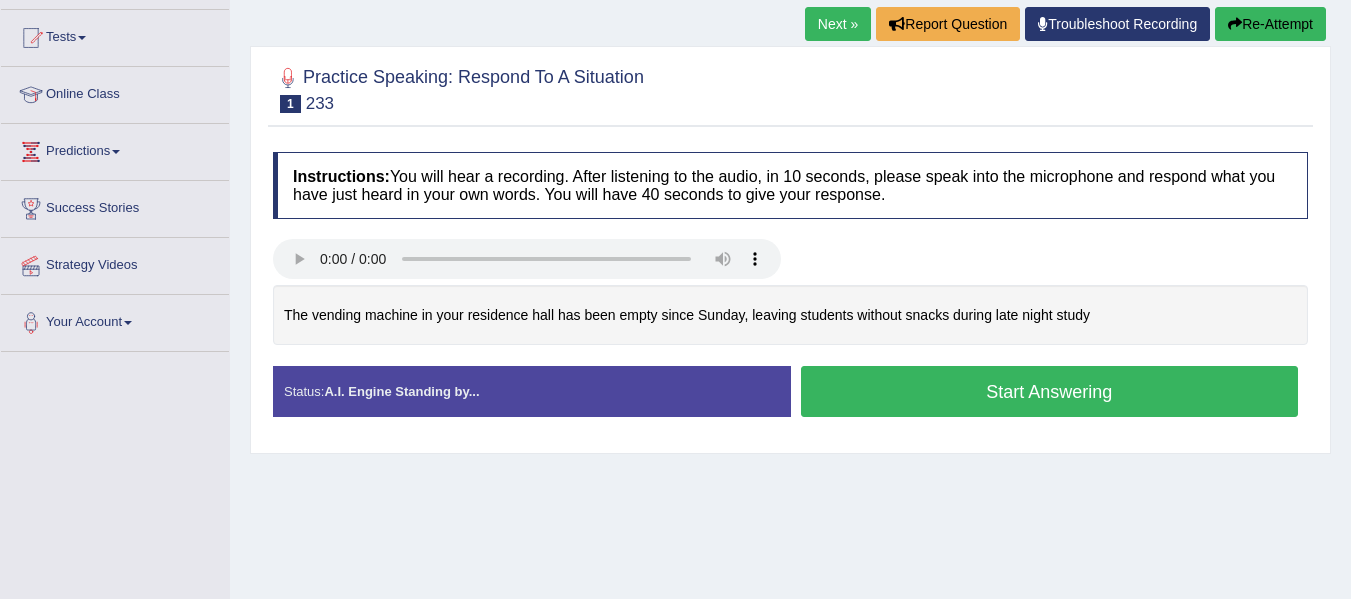 click on "Start Answering" at bounding box center [1050, 391] 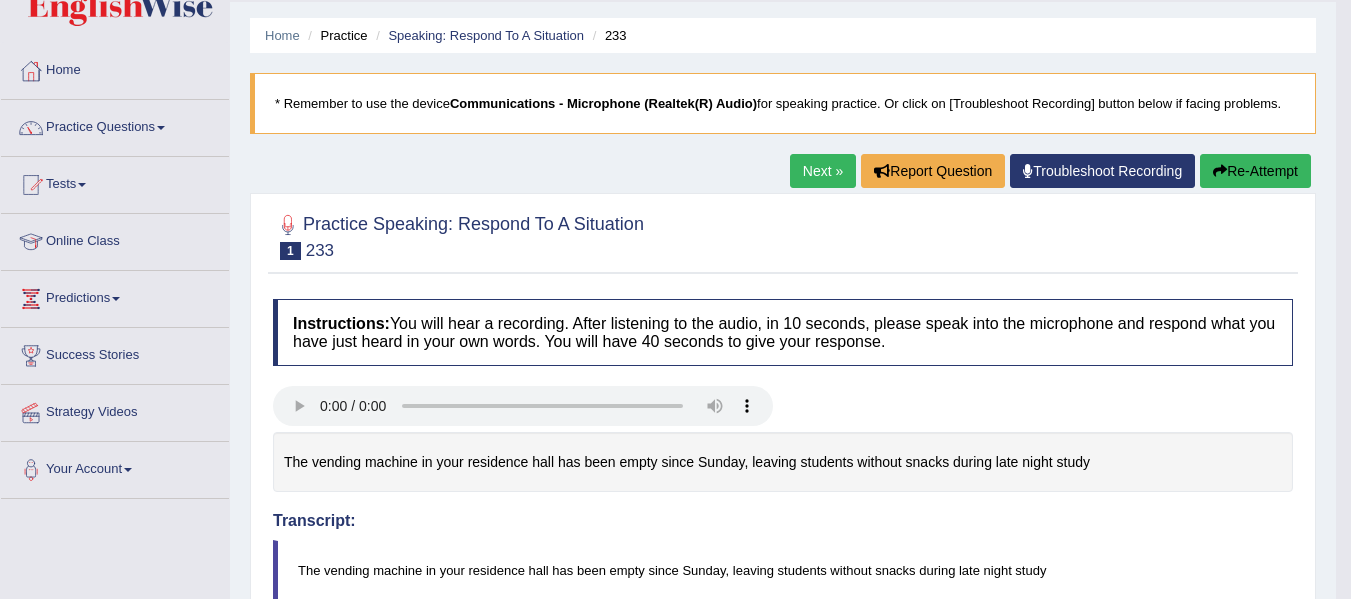 scroll, scrollTop: 0, scrollLeft: 0, axis: both 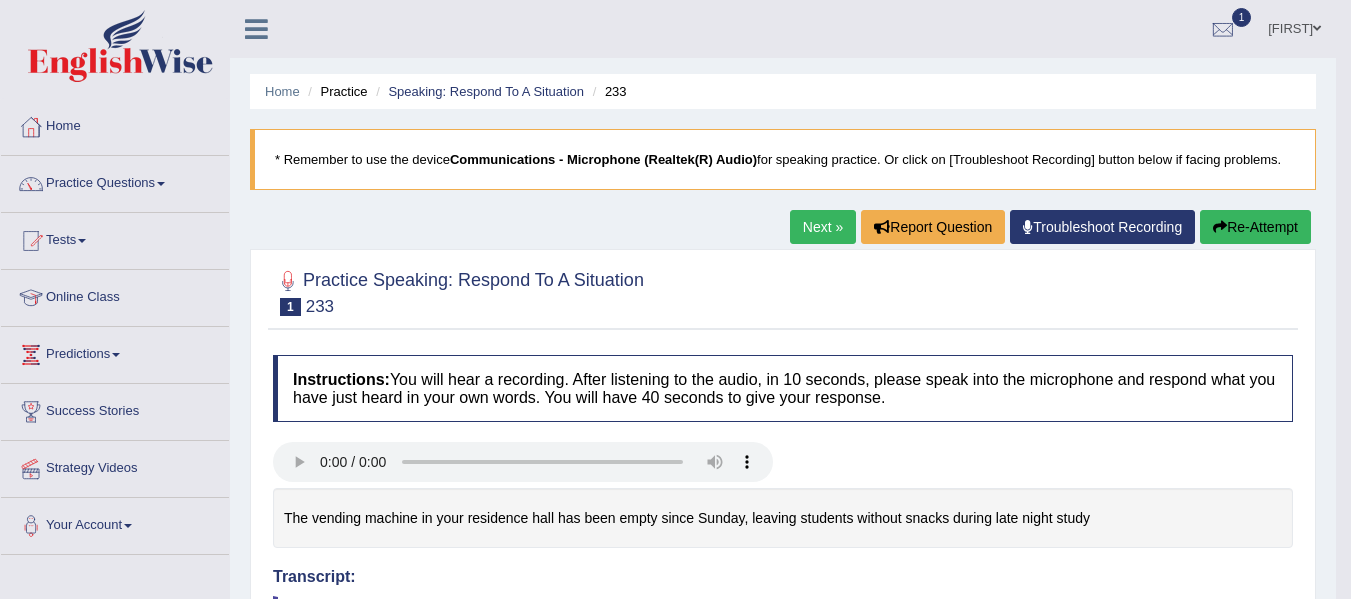 click on "Next »" at bounding box center [823, 227] 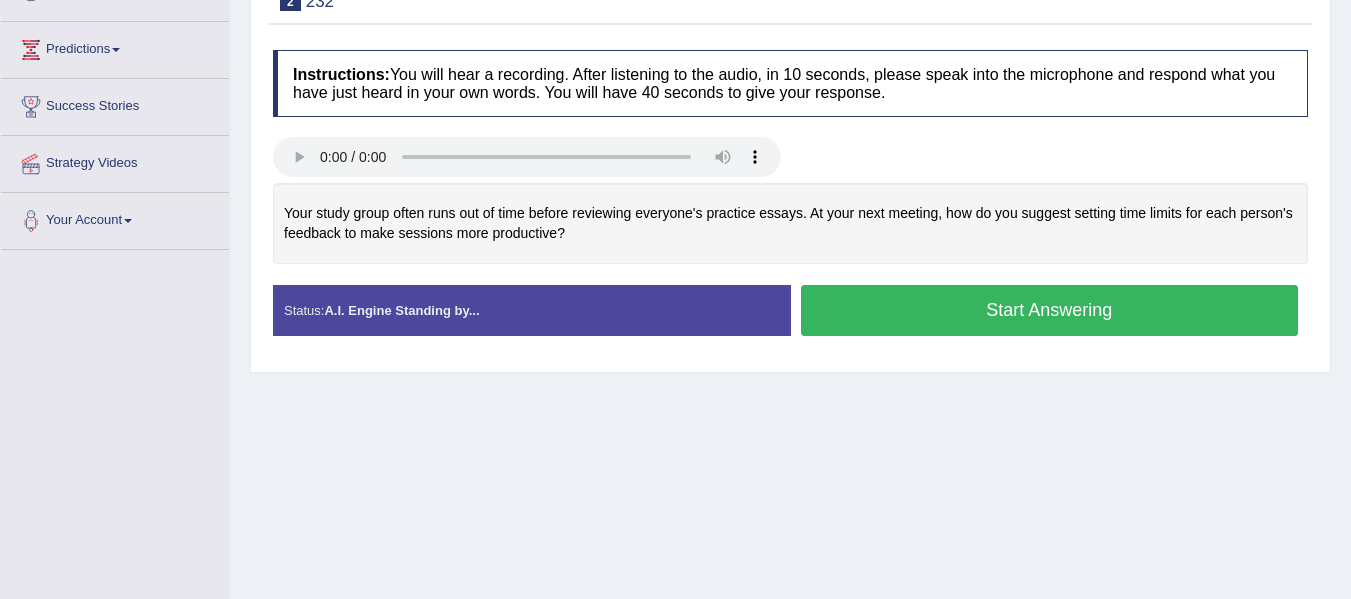 scroll, scrollTop: 305, scrollLeft: 0, axis: vertical 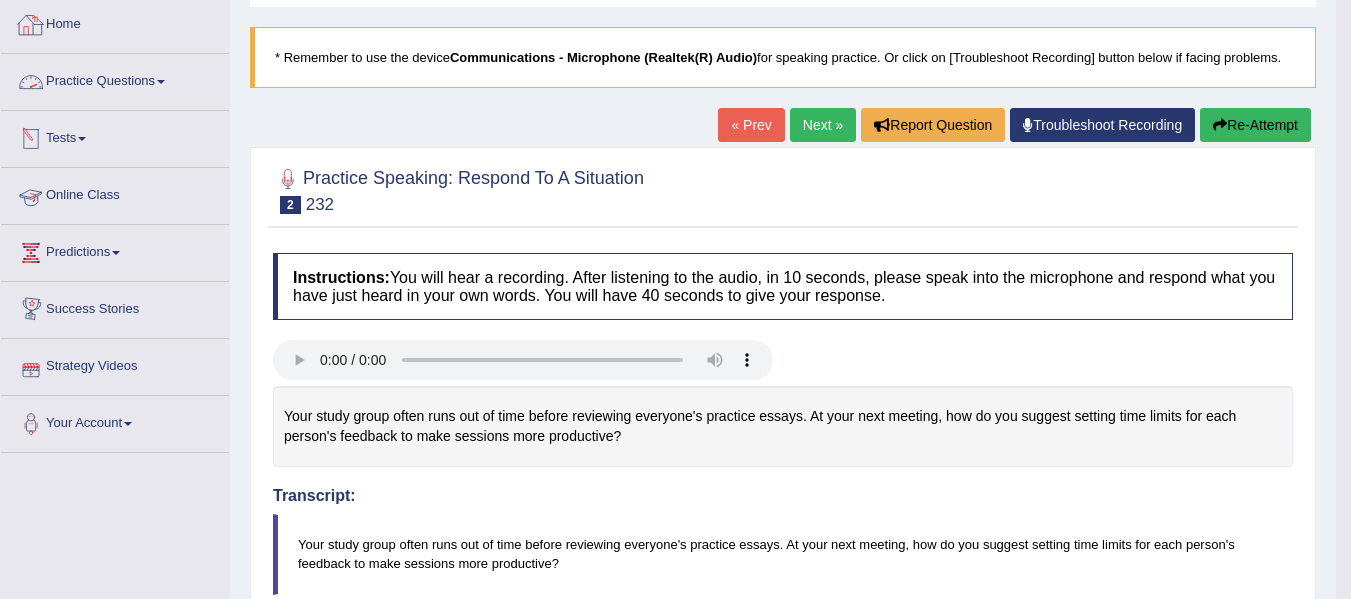 click on "Practice Questions" at bounding box center (115, 79) 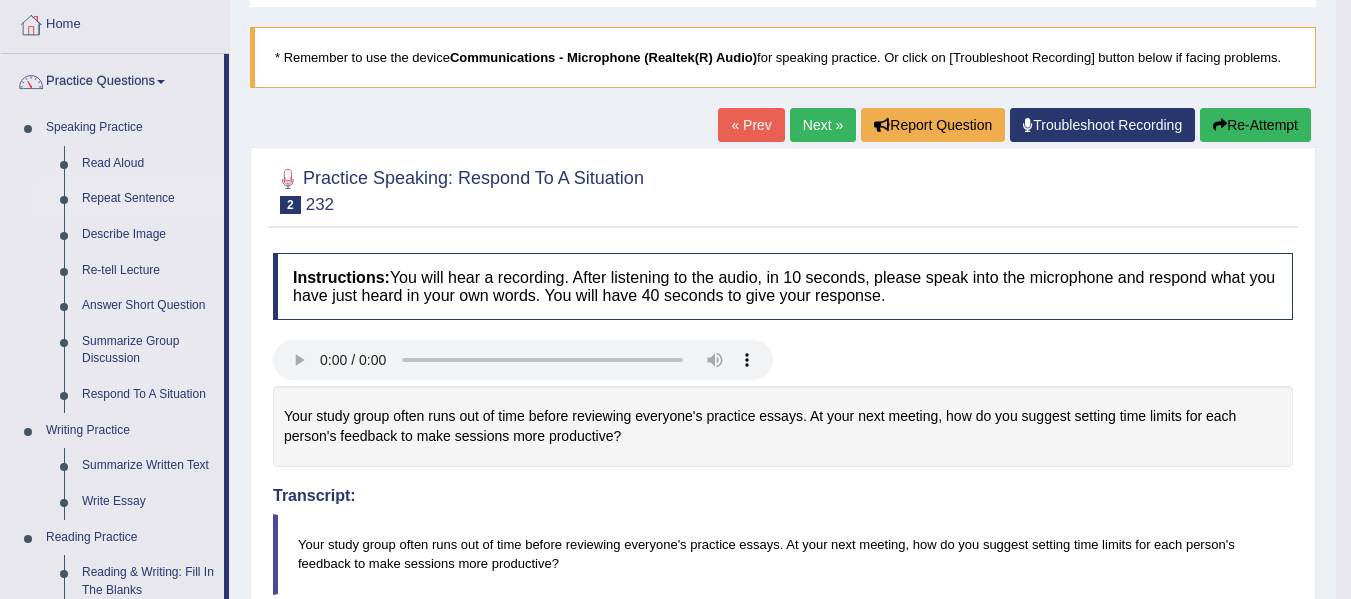 click on "Repeat Sentence" at bounding box center (148, 199) 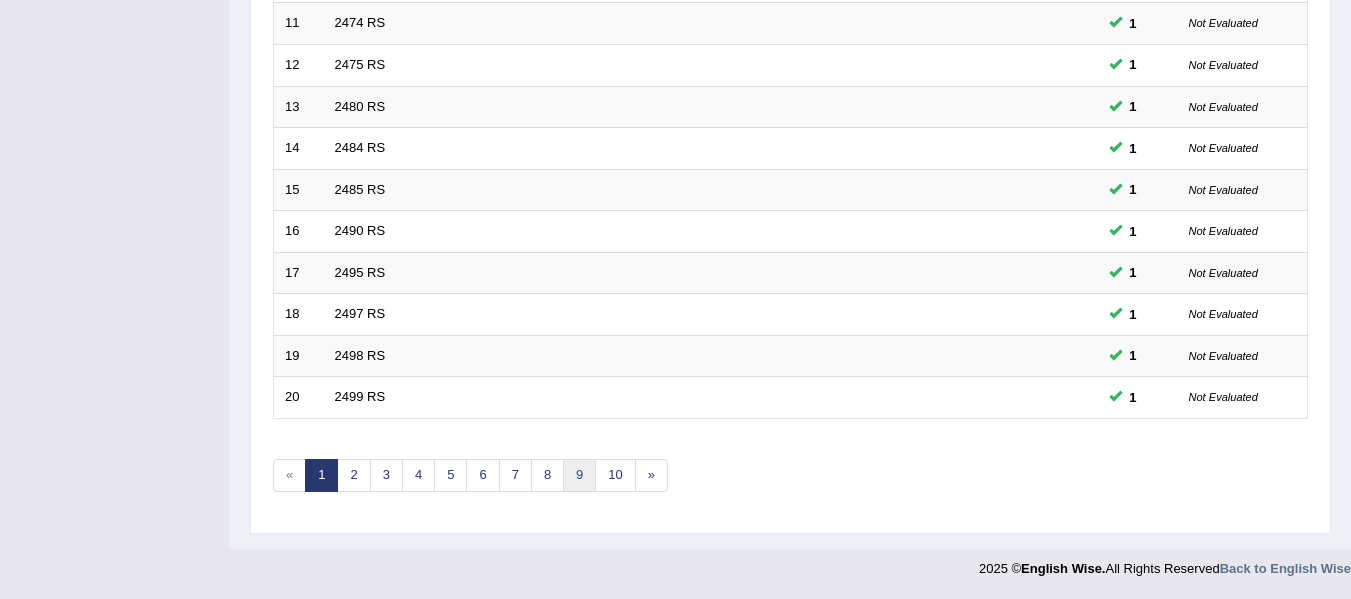 click on "9" at bounding box center (579, 475) 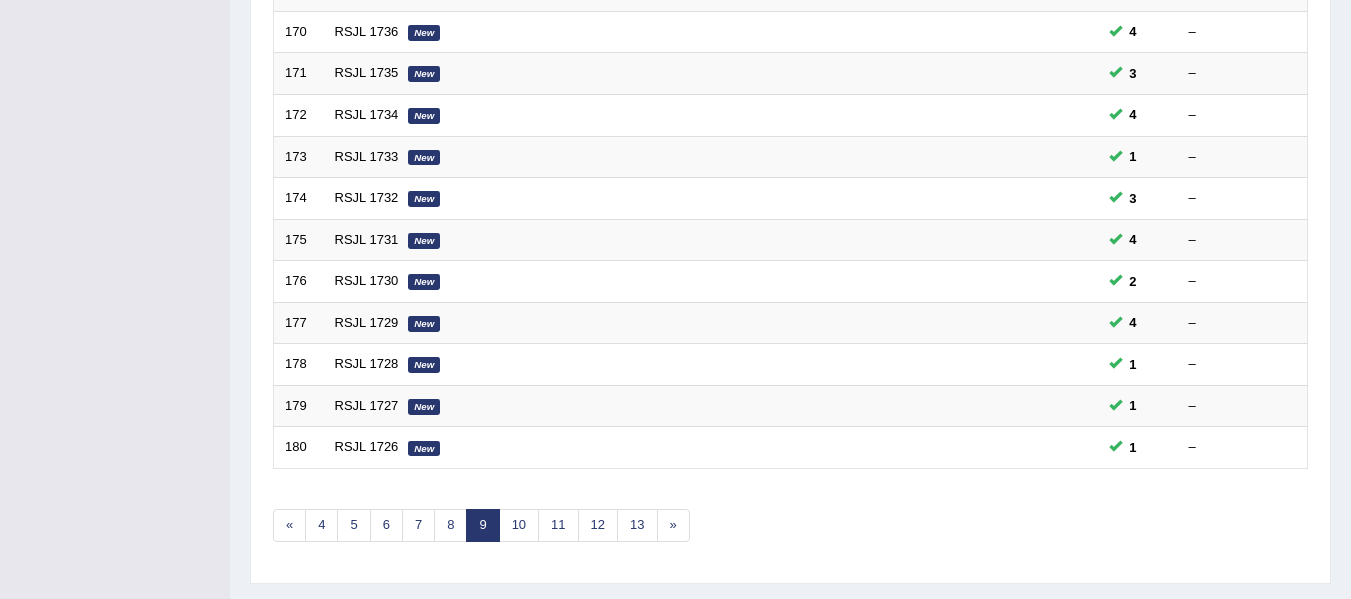 scroll, scrollTop: 675, scrollLeft: 0, axis: vertical 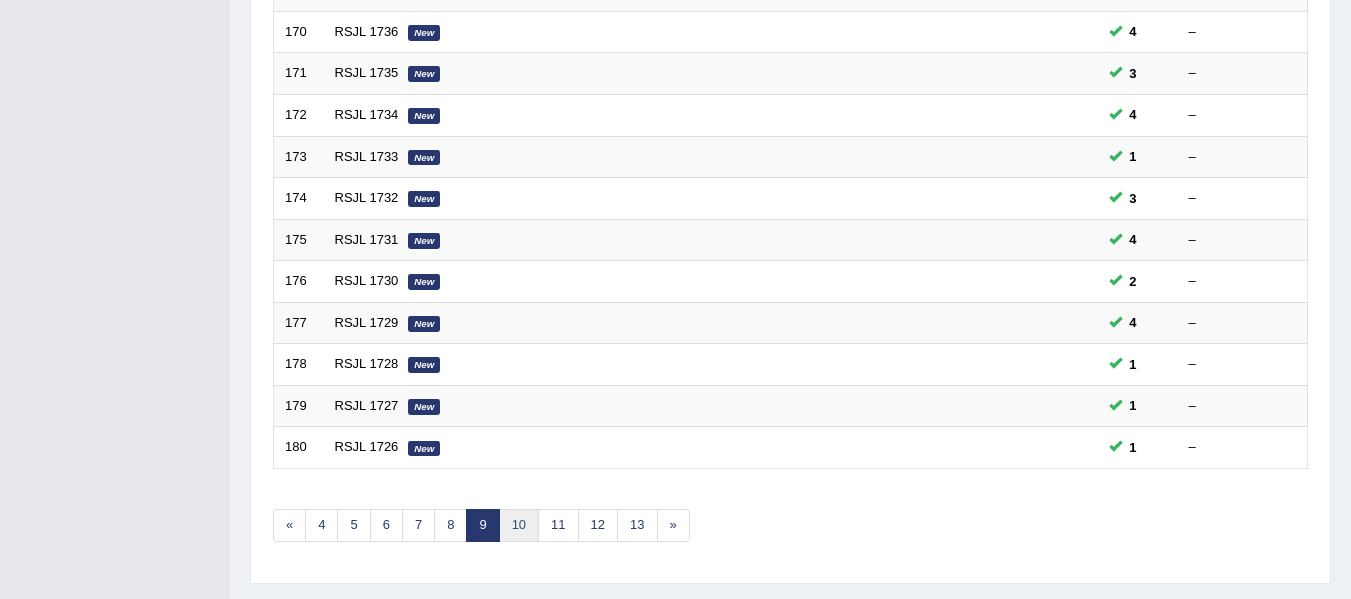 click on "10" at bounding box center [519, 525] 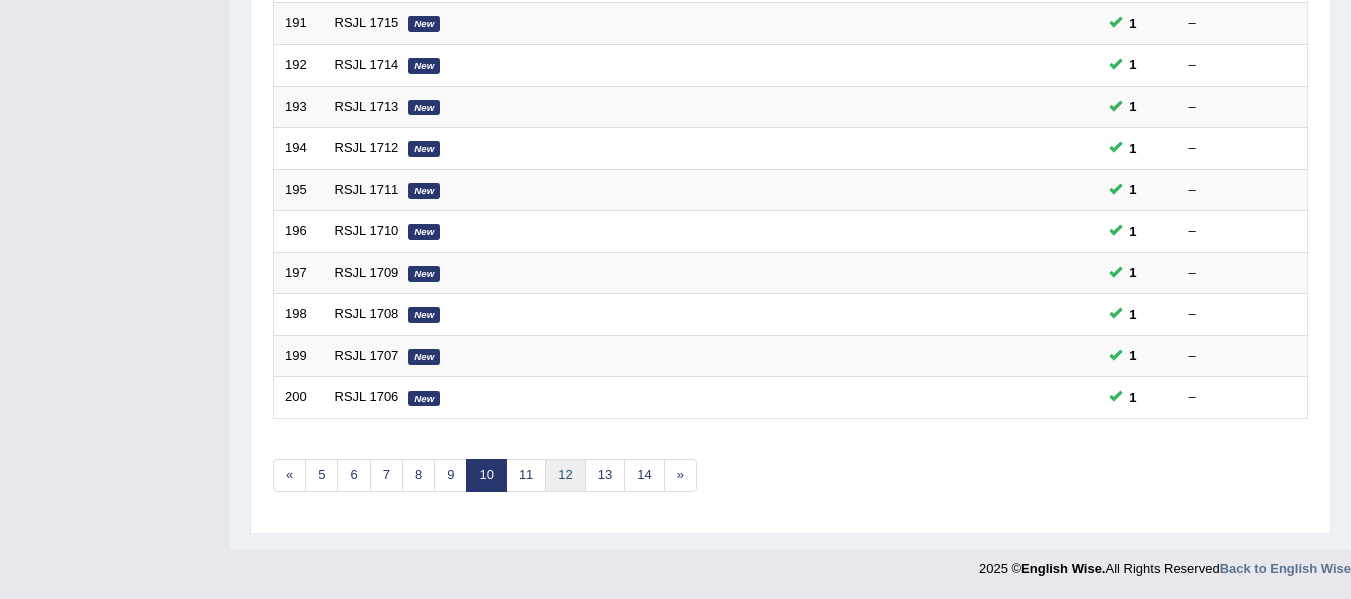 scroll, scrollTop: 725, scrollLeft: 0, axis: vertical 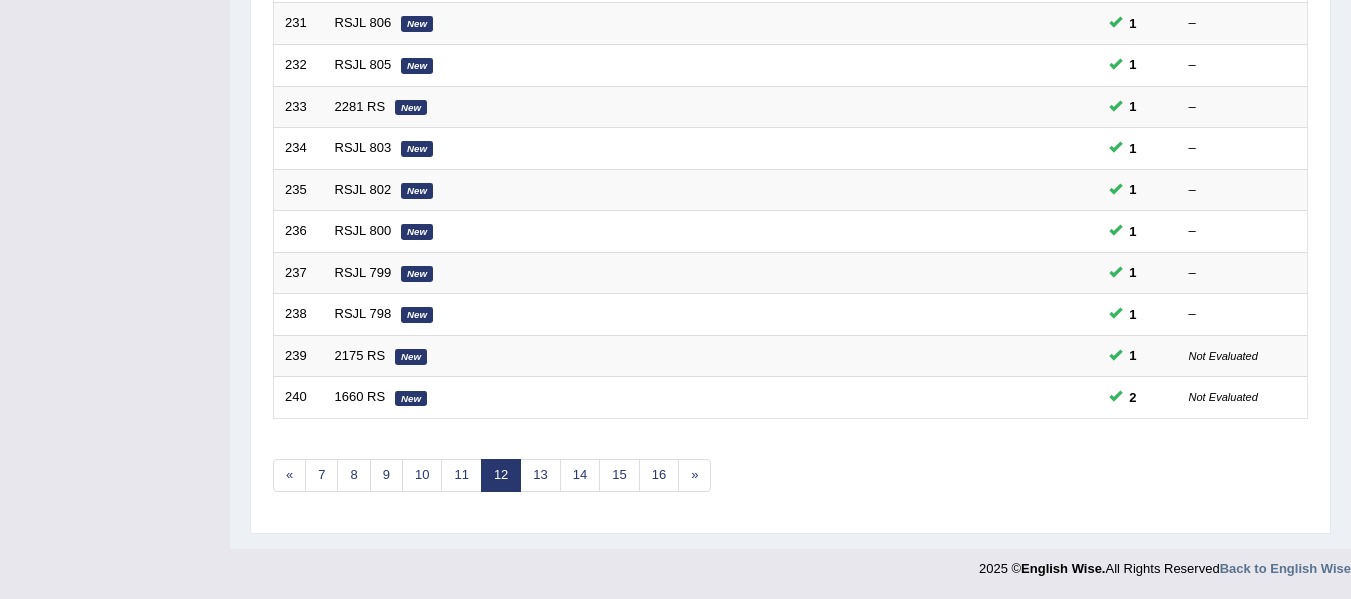 drag, startPoint x: 0, startPoint y: 0, endPoint x: 1365, endPoint y: 441, distance: 1434.4706 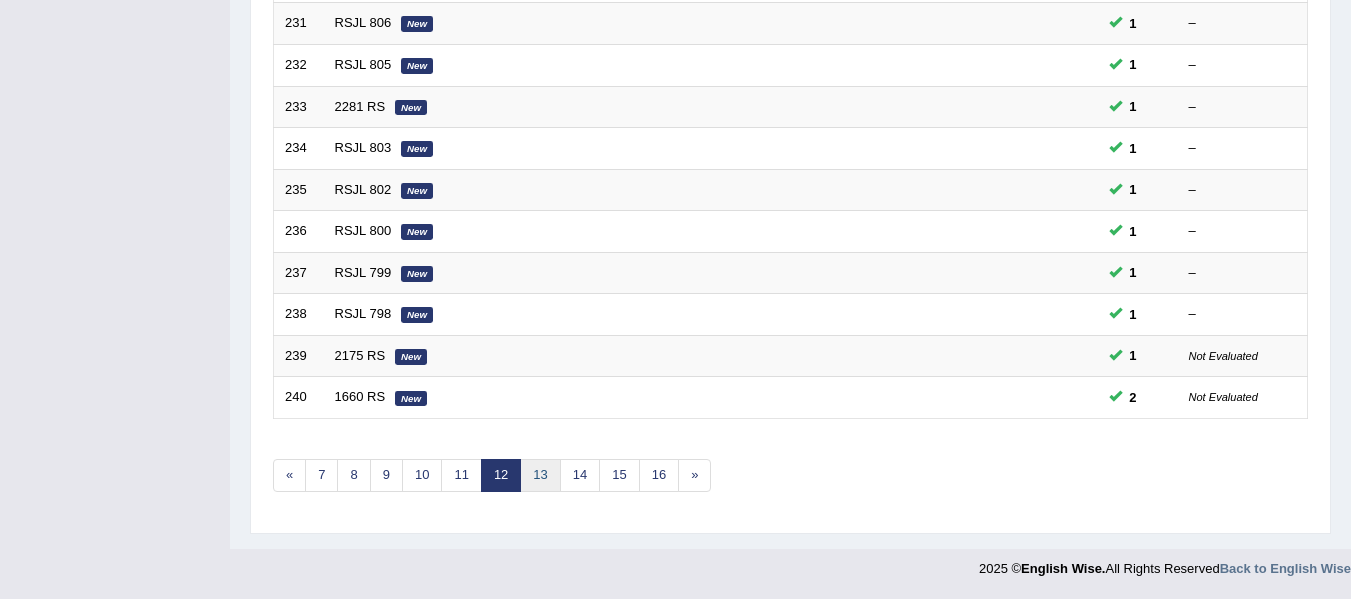 click on "13" at bounding box center (540, 475) 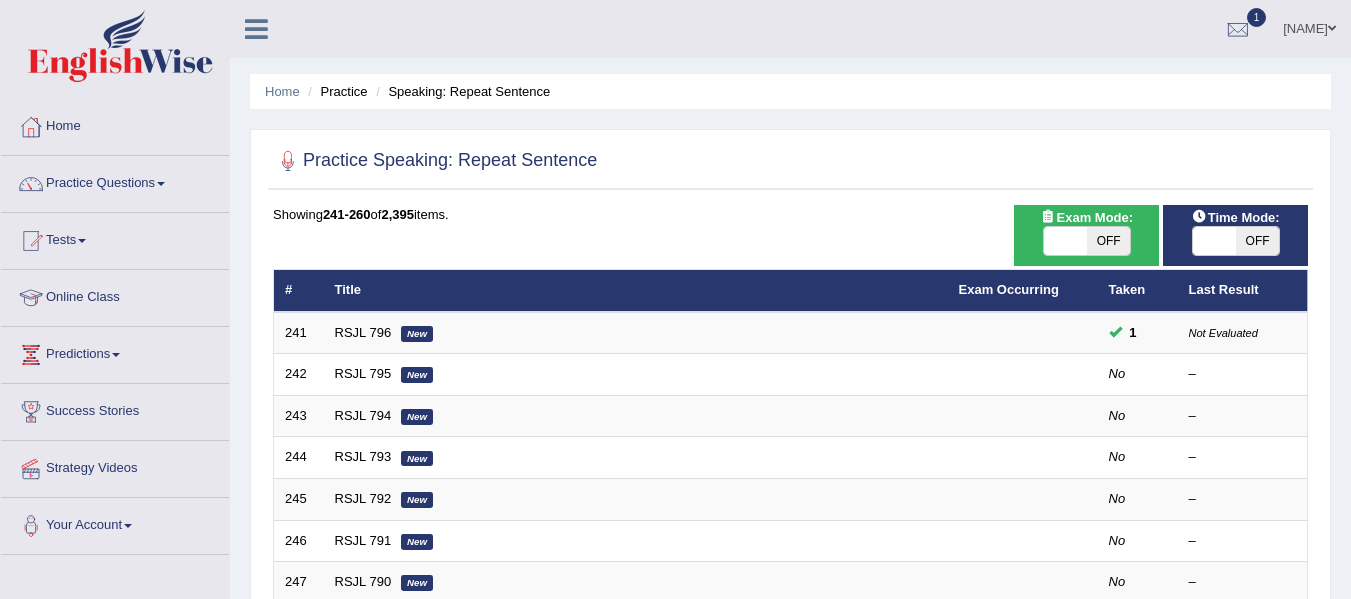 scroll, scrollTop: 250, scrollLeft: 0, axis: vertical 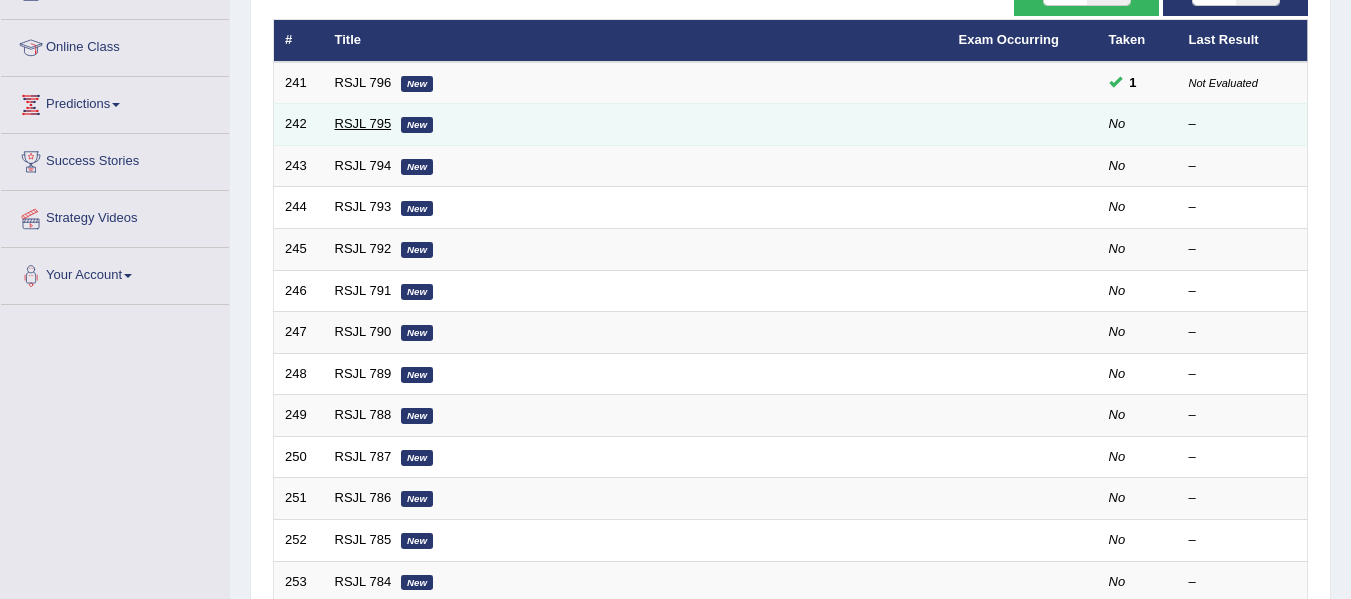 click on "RSJL 795" at bounding box center [363, 123] 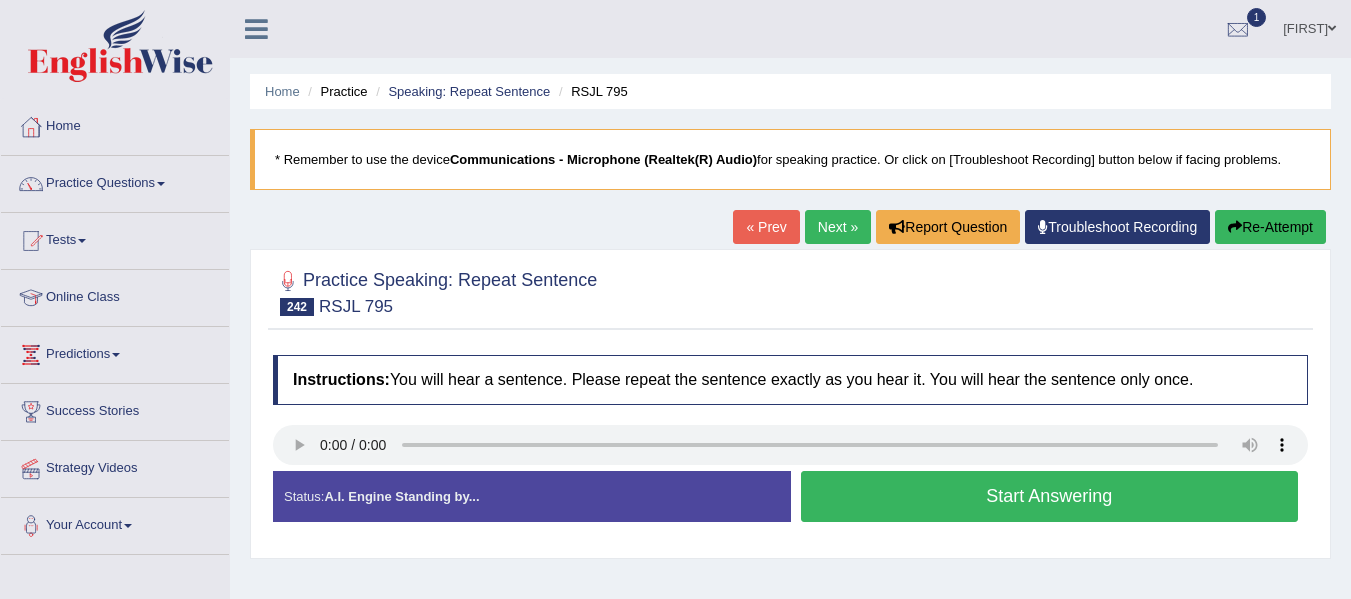 scroll, scrollTop: 0, scrollLeft: 0, axis: both 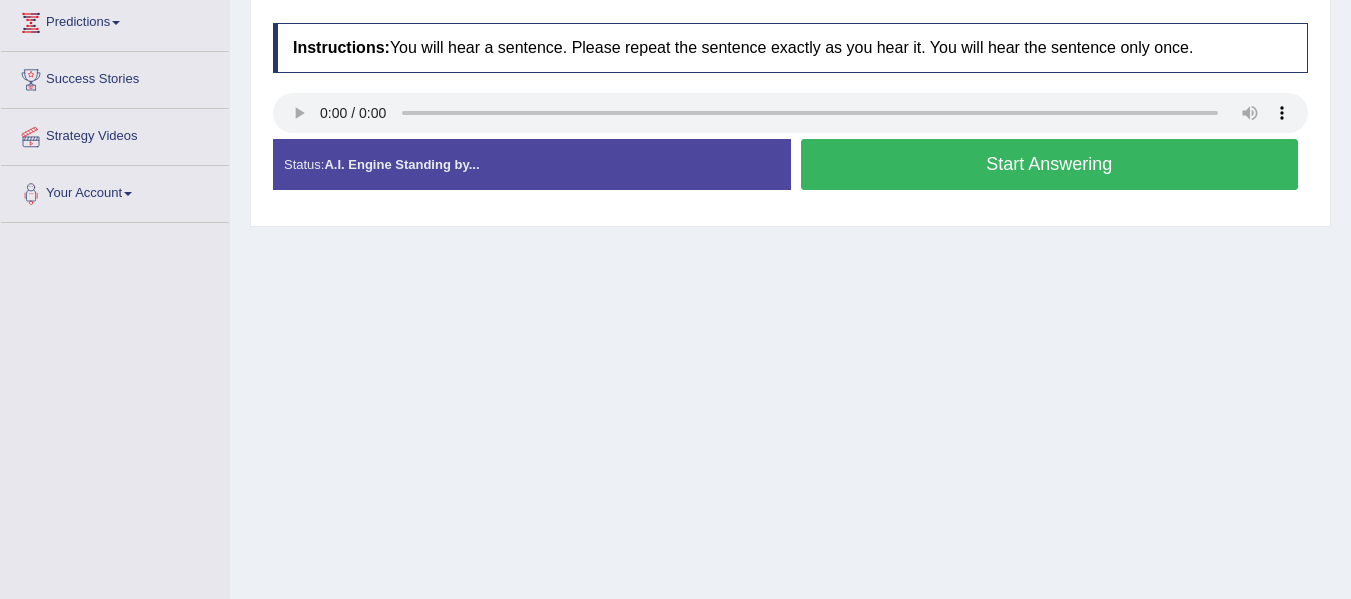 click on "Start Answering" at bounding box center (1050, 164) 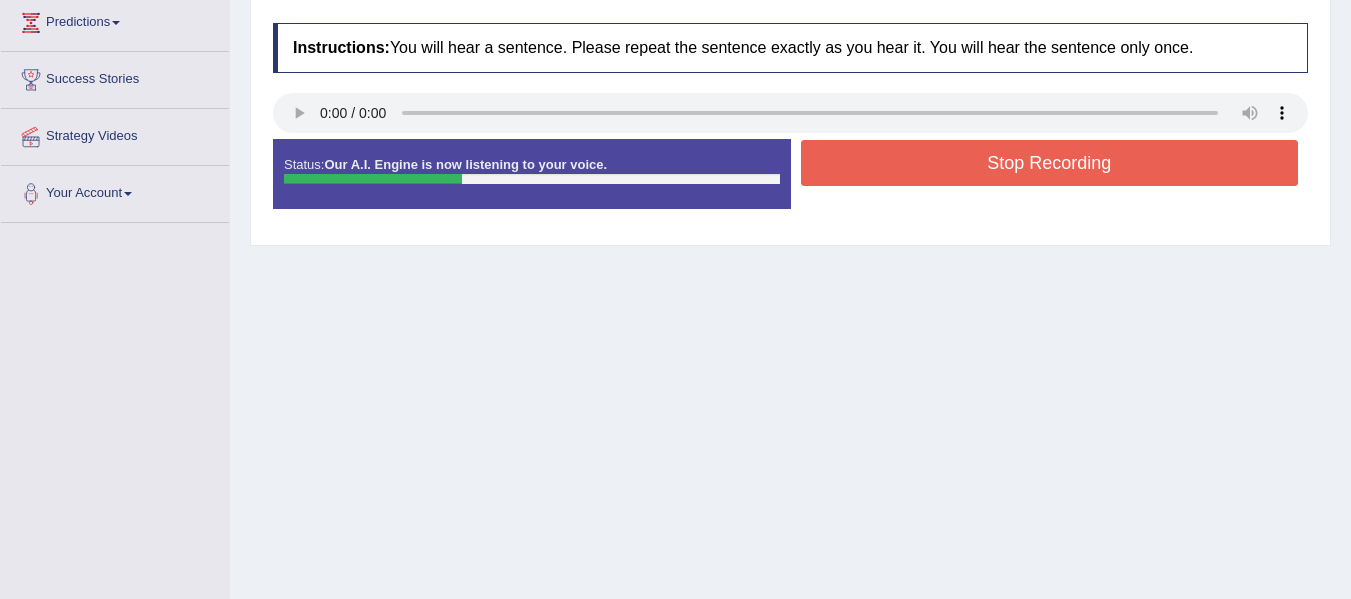 click on "Stop Recording" at bounding box center (1050, 163) 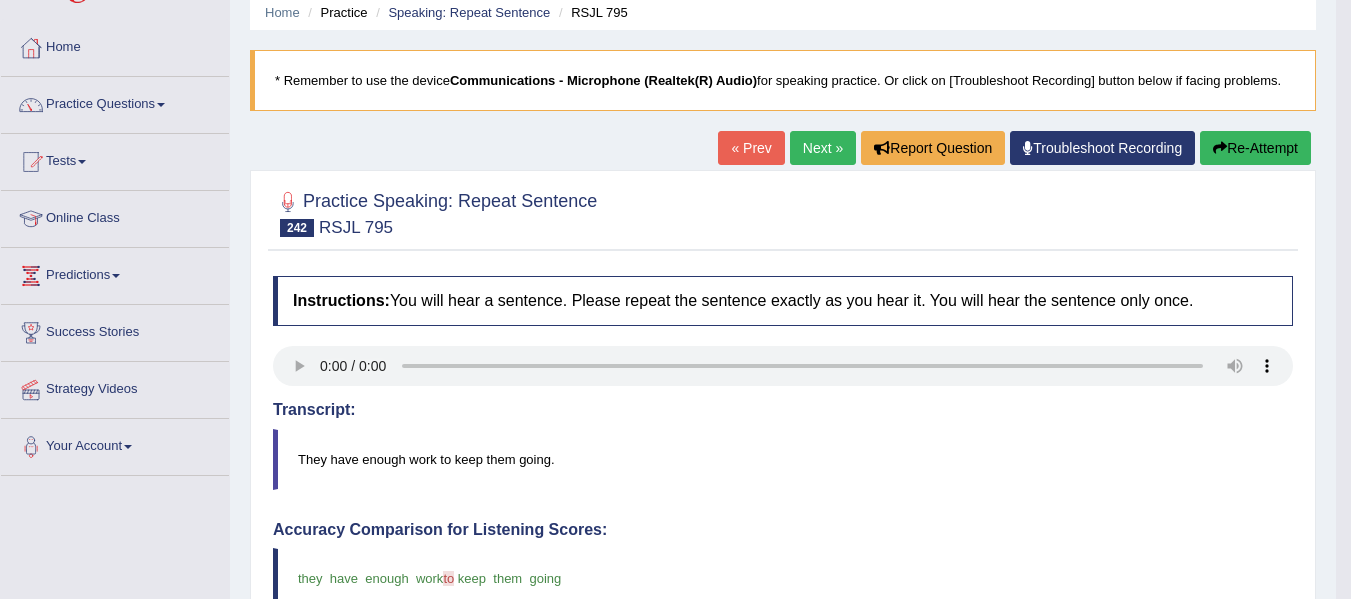 scroll, scrollTop: 0, scrollLeft: 0, axis: both 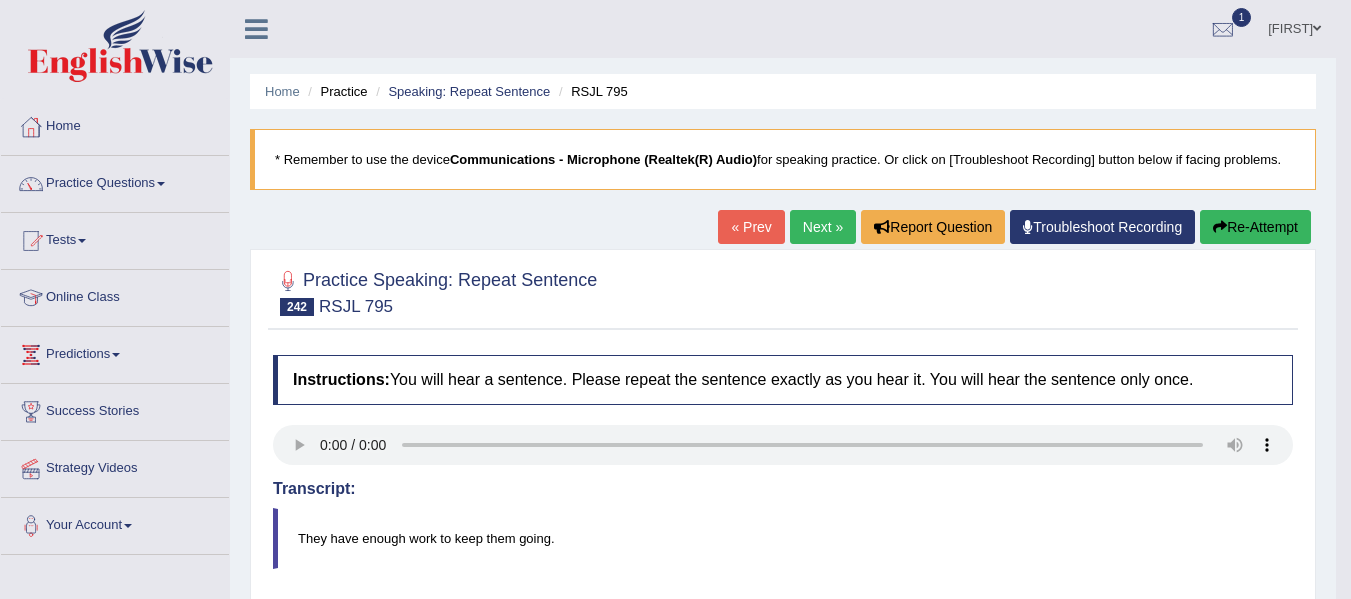 click on "Next »" at bounding box center (823, 227) 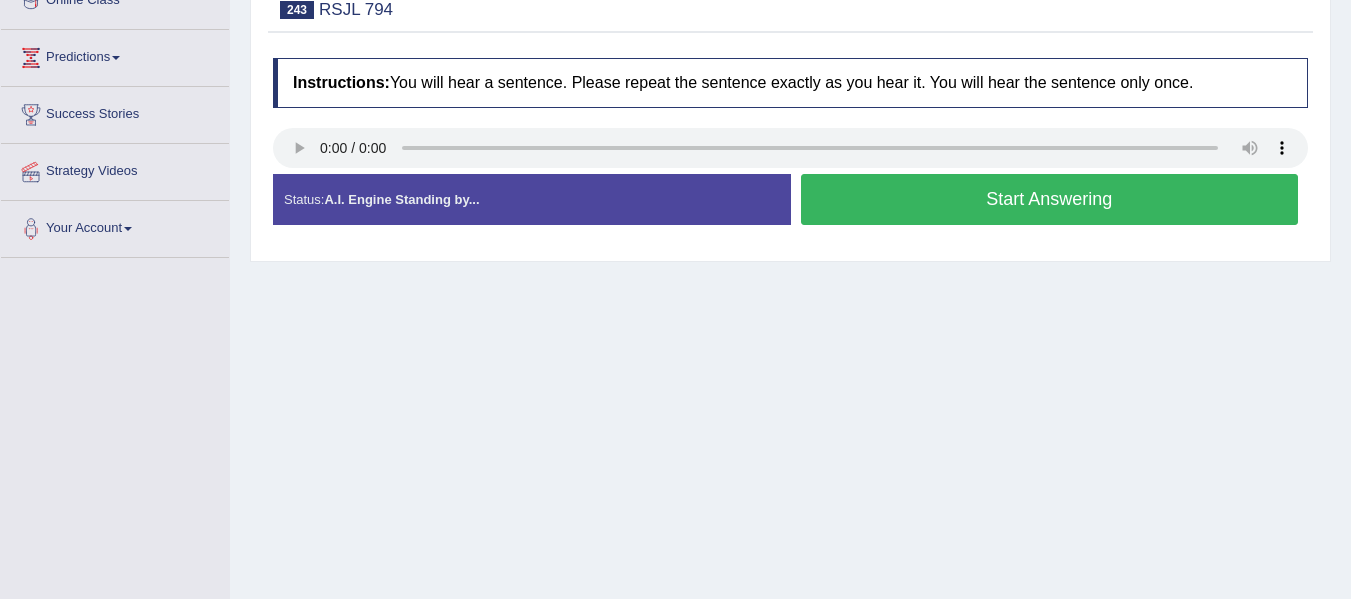 scroll, scrollTop: 297, scrollLeft: 0, axis: vertical 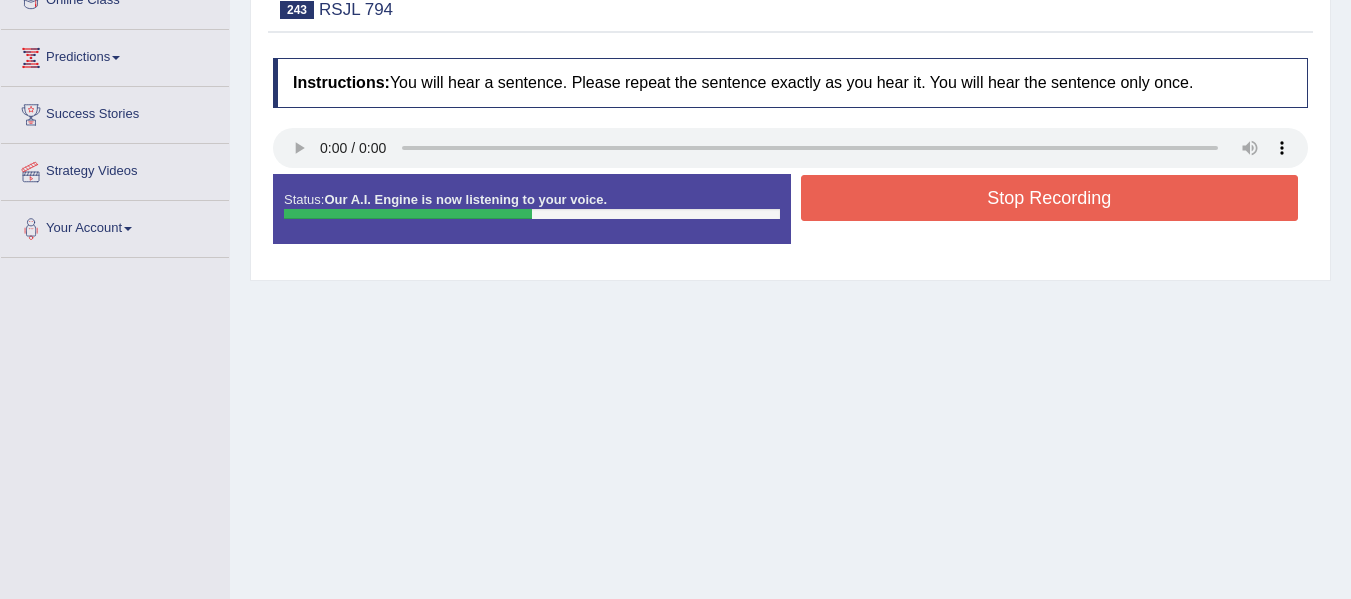 click on "Stop Recording" at bounding box center (1050, 198) 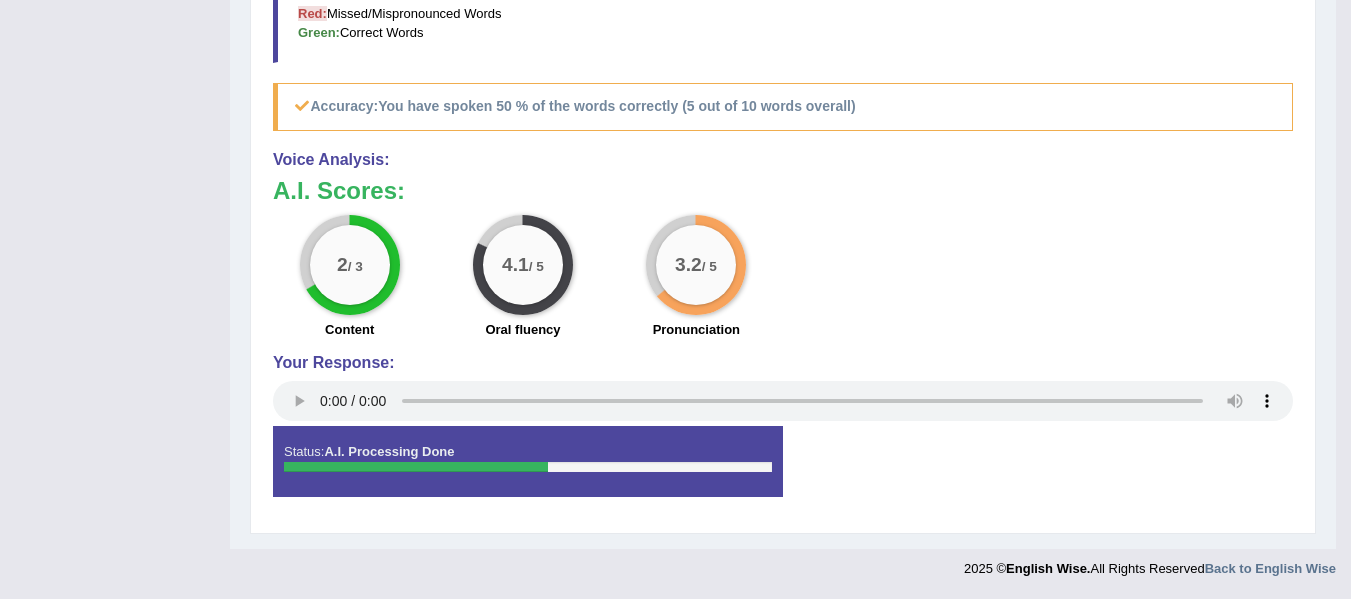 scroll, scrollTop: 0, scrollLeft: 0, axis: both 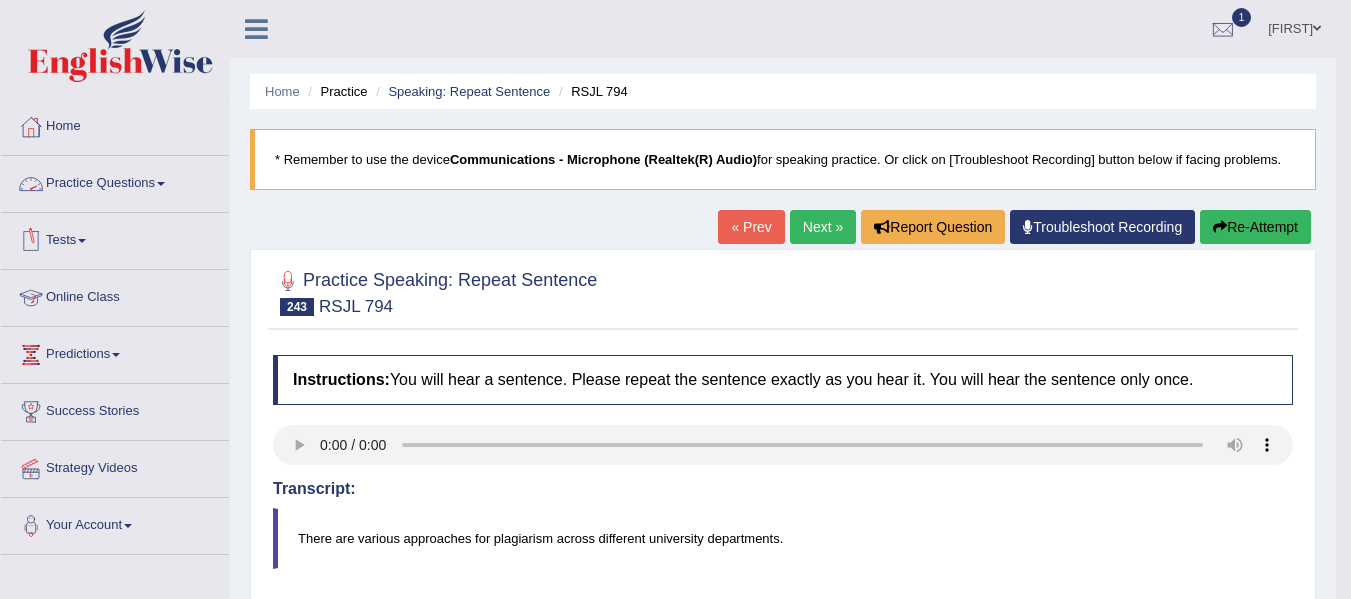 click on "Practice Questions" at bounding box center (115, 181) 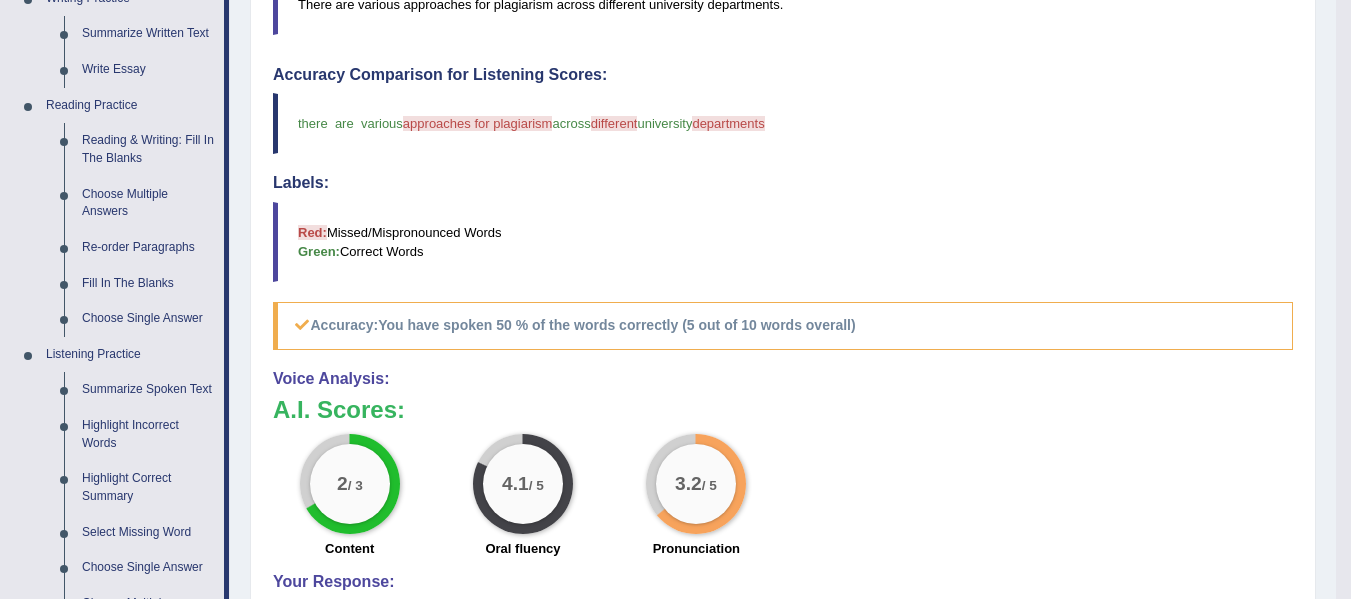 scroll, scrollTop: 514, scrollLeft: 0, axis: vertical 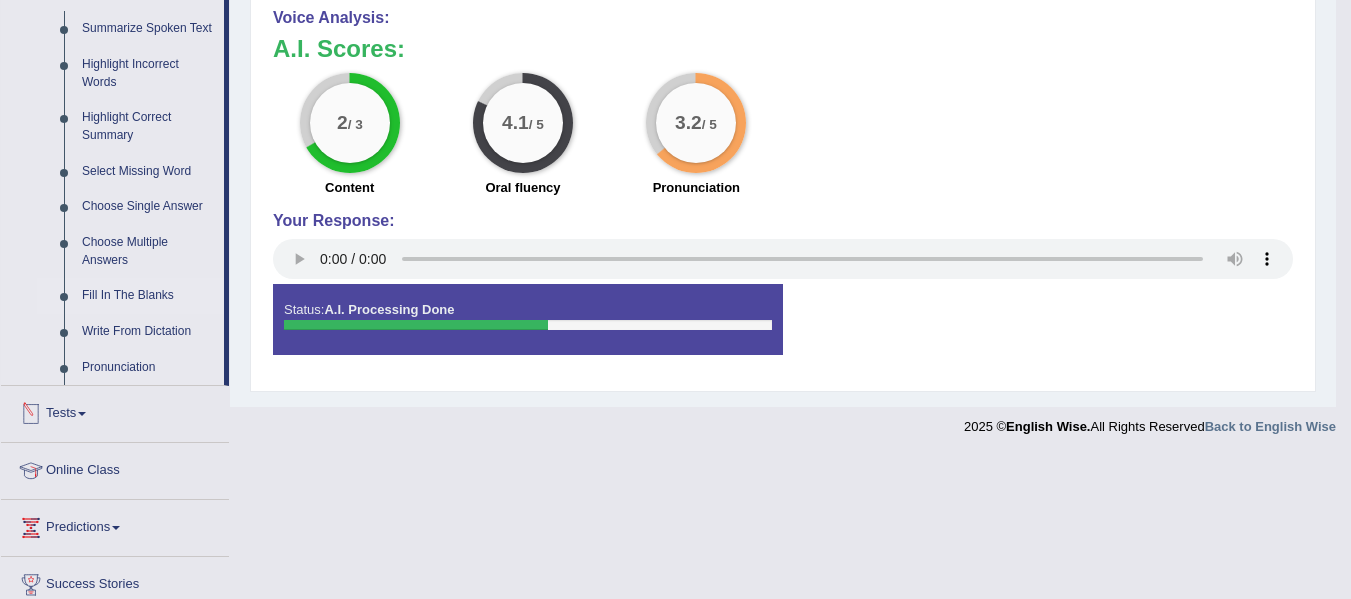 click on "Fill In The Blanks" at bounding box center [148, 296] 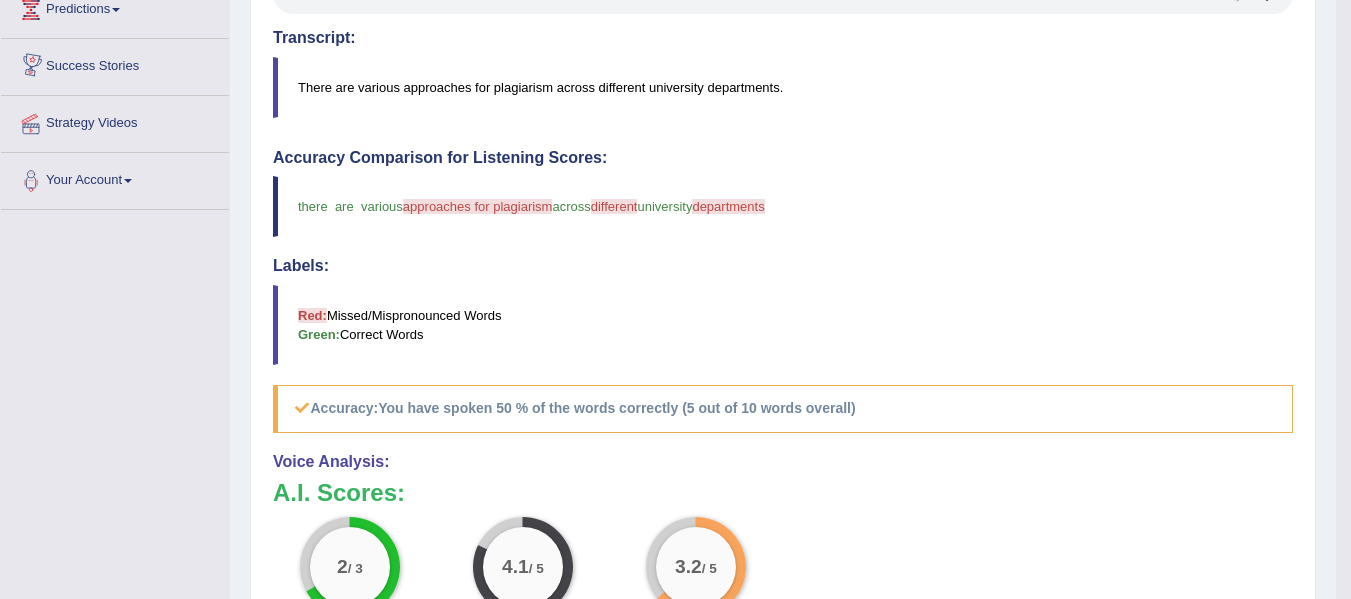 scroll, scrollTop: 507, scrollLeft: 0, axis: vertical 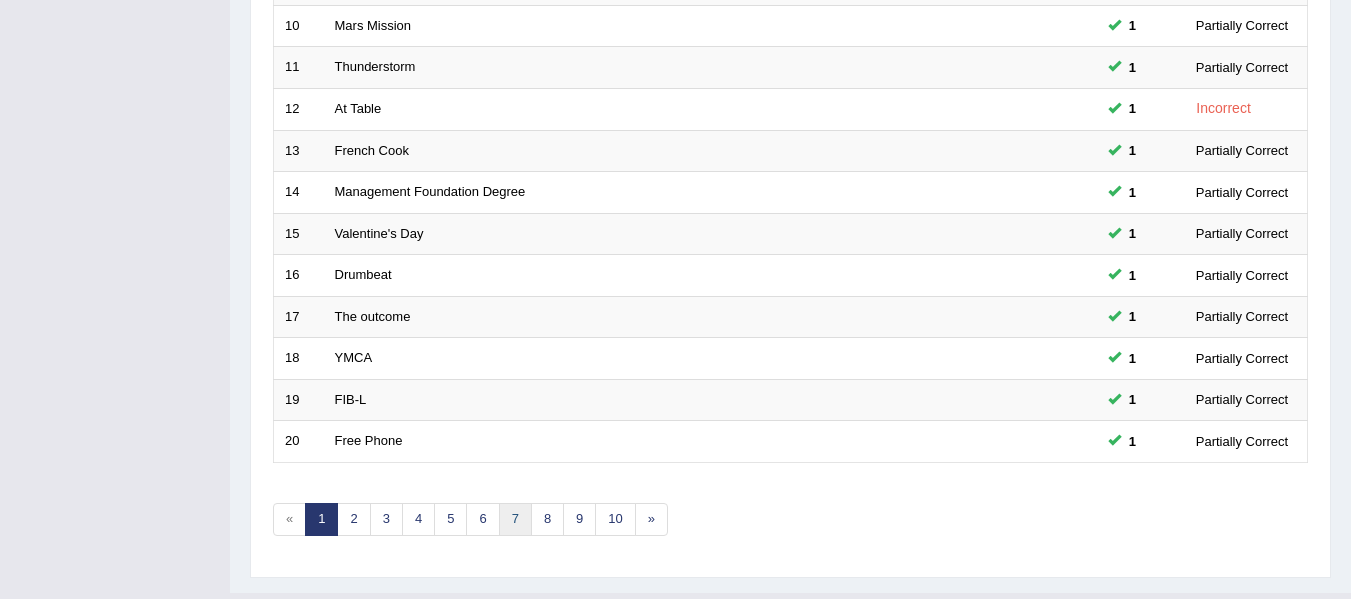 click on "7" at bounding box center [515, 519] 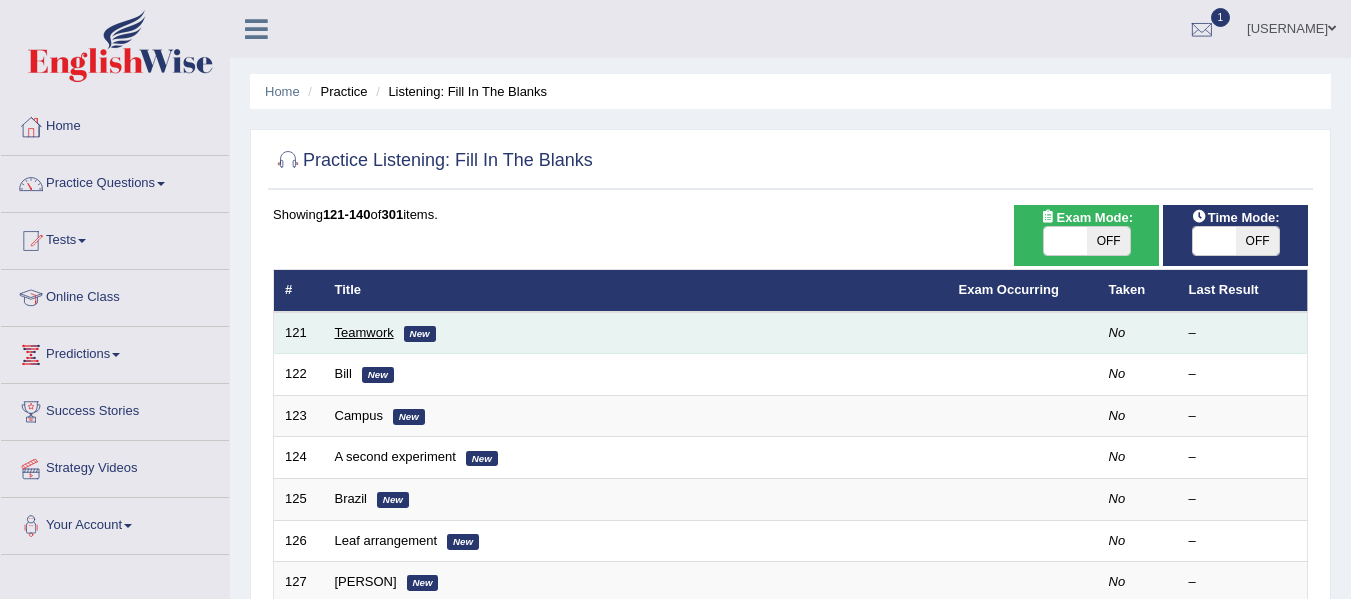 scroll, scrollTop: 0, scrollLeft: 0, axis: both 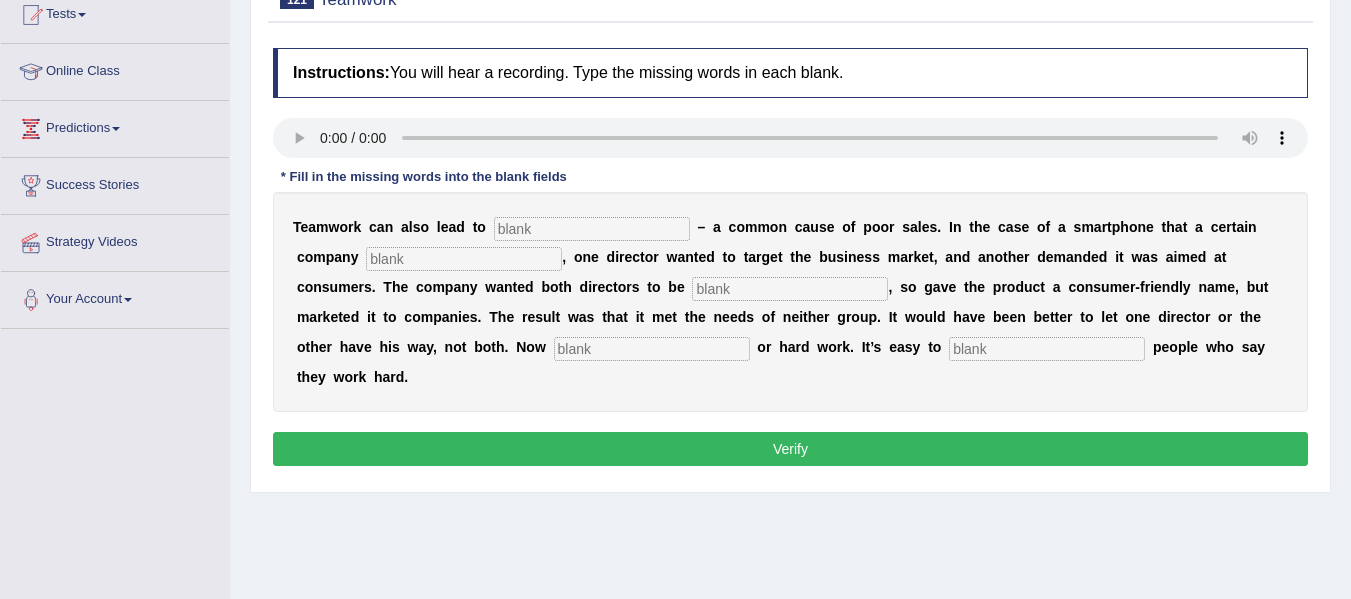 click on "Toggle navigation
Home
Practice Questions   Speaking Practice Read Aloud
Repeat Sentence
Describe Image
Re-tell Lecture
Answer Short Question
Summarize Group Discussion
Respond To A Situation
Writing Practice  Summarize Written Text
Write Essay
Reading Practice  Reading & Writing: Fill In The Blanks
Choose Multiple Answers
Re-order Paragraphs
Fill In The Blanks
Choose Single Answer
Listening Practice  Summarize Spoken Text
Highlight Incorrect Words
Highlight Correct Summary
Select Missing Word
Choose Single Answer
Choose Multiple Answers
Fill In The Blanks
Write From Dictation
Pronunciation
Tests
Take Mock Test" at bounding box center [675, 73] 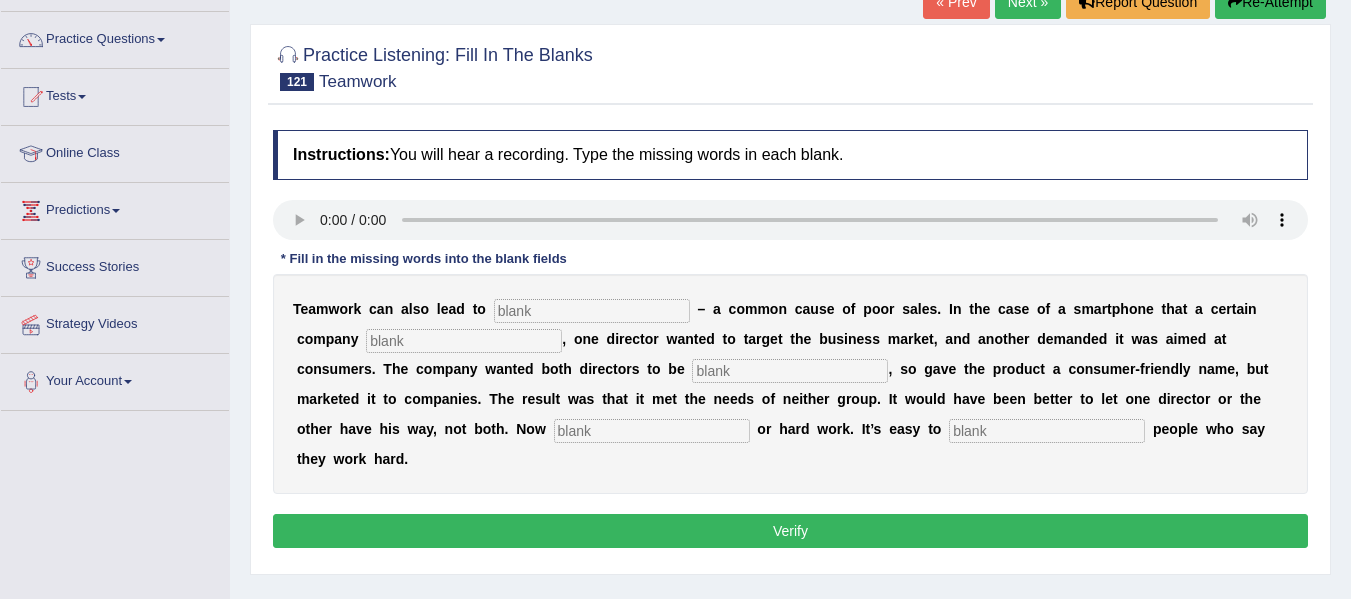 click at bounding box center [592, 311] 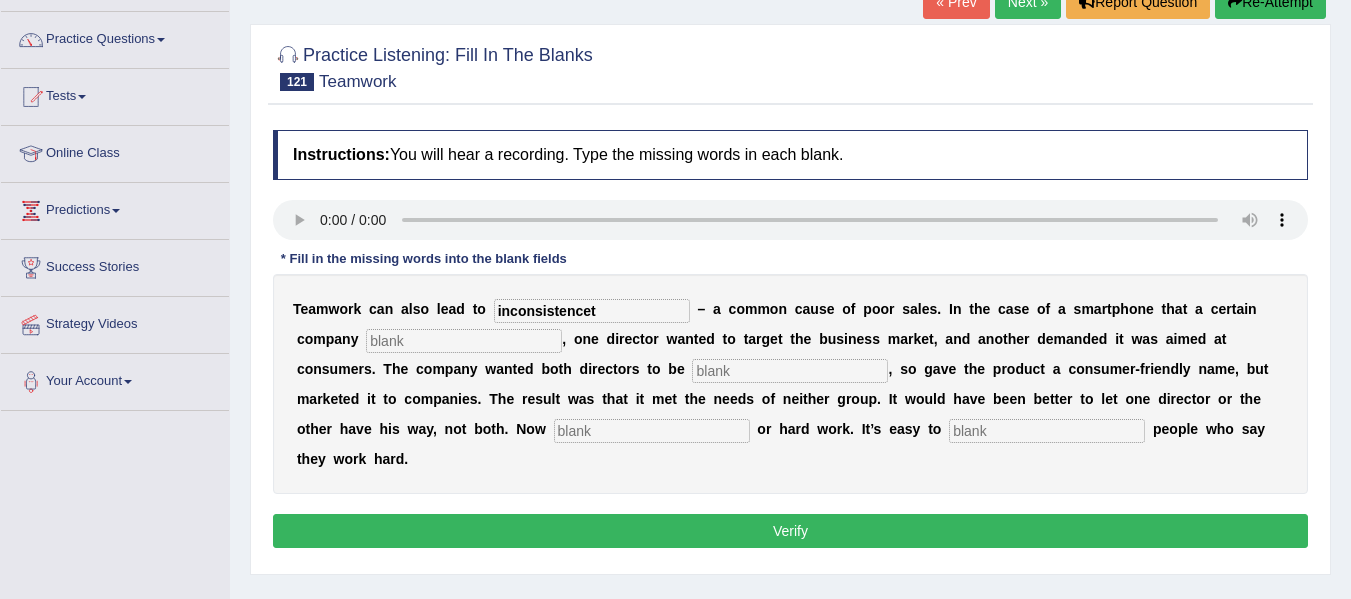 type on "inconsistencet" 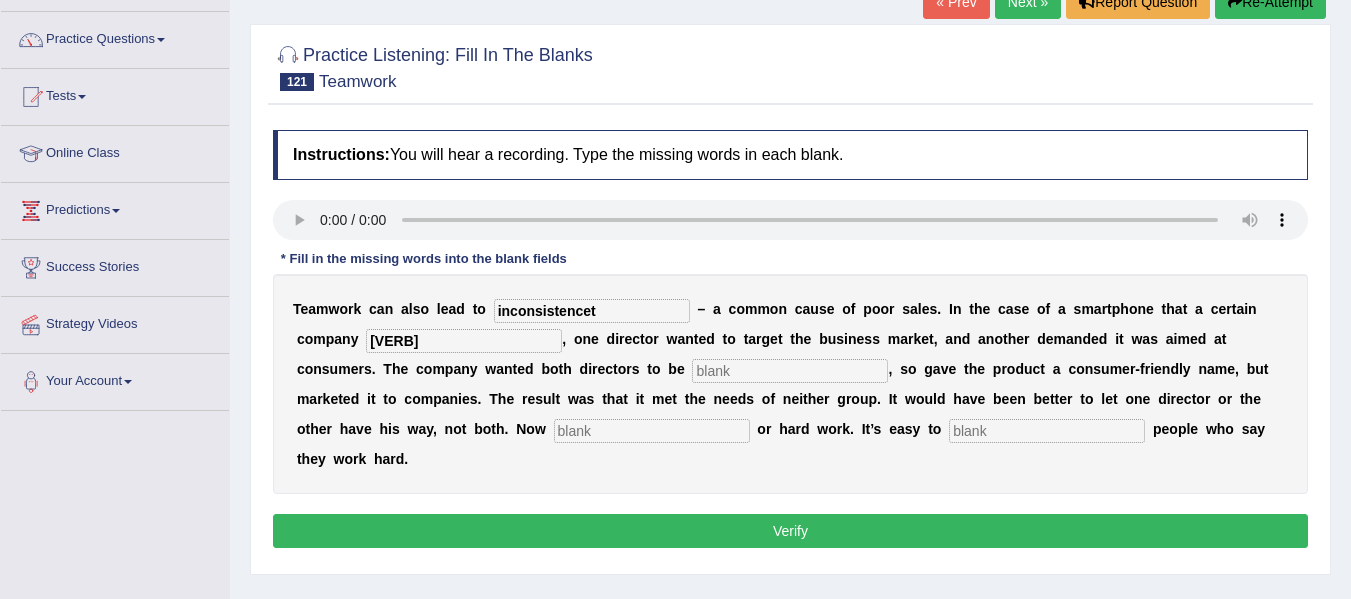 type on "lonched" 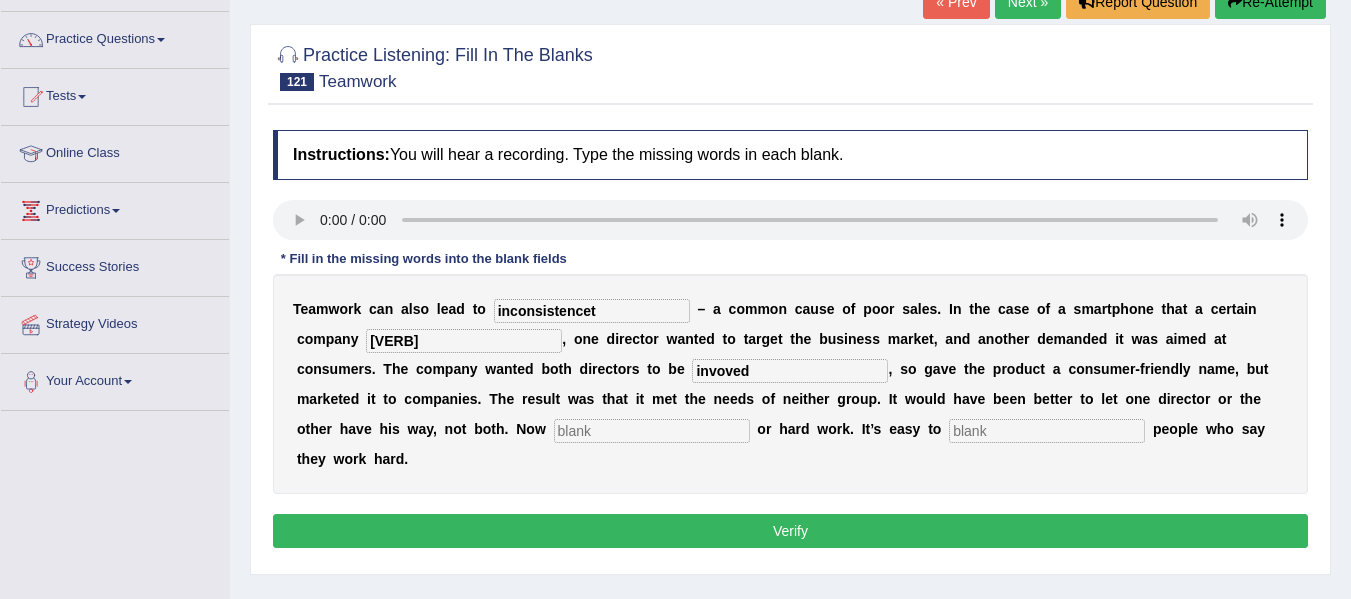 type on "invoved" 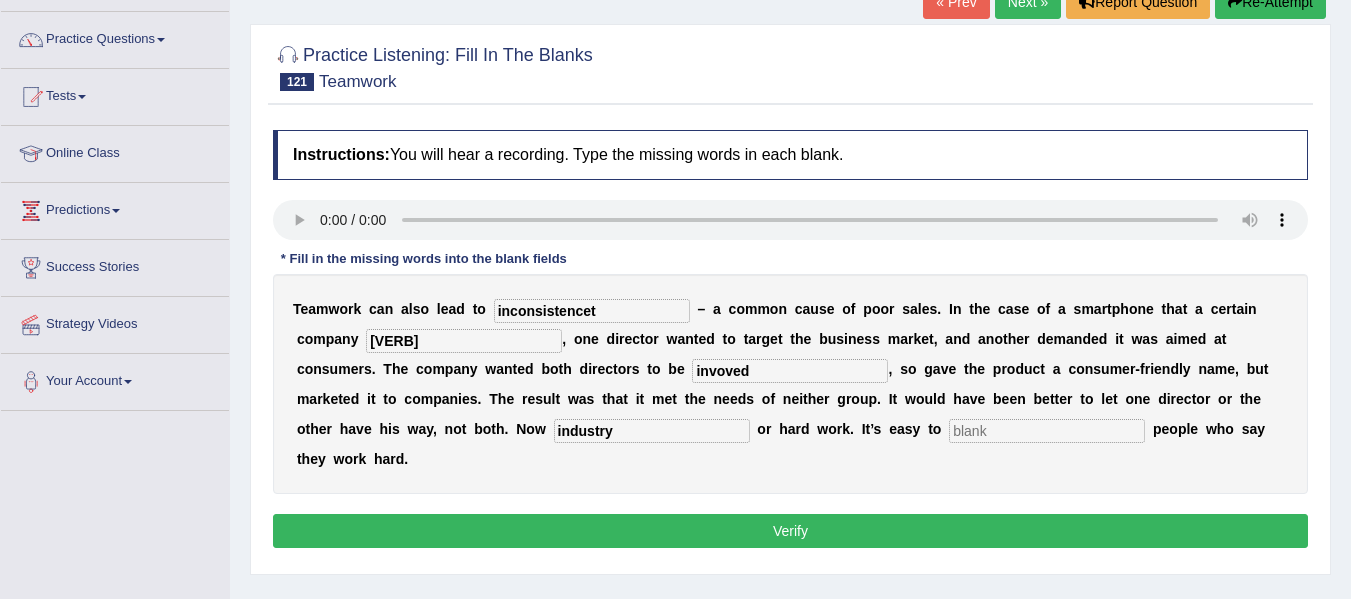 type on "industry" 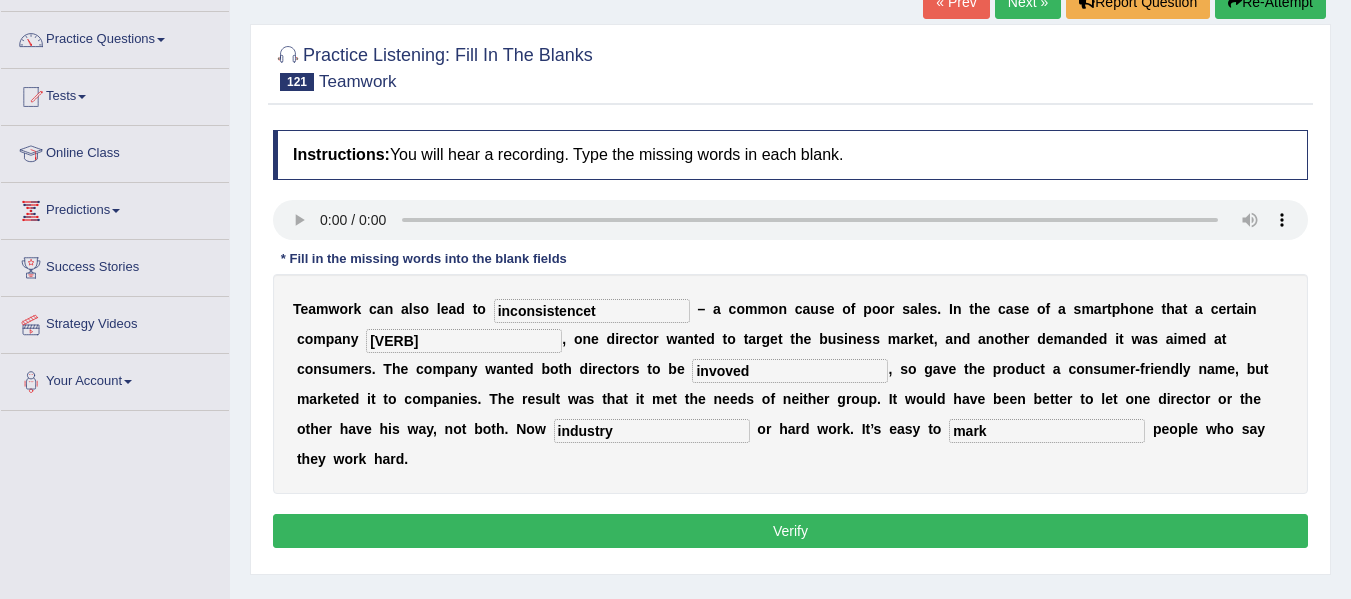 type on "mark" 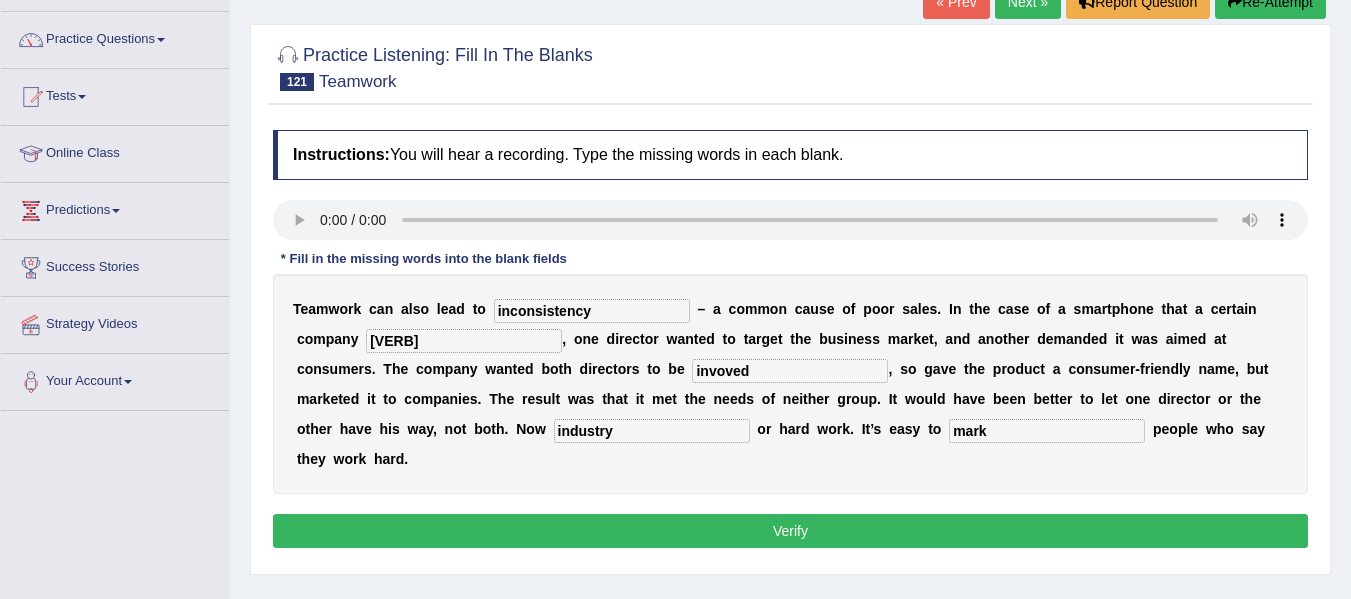 type on "inconsistency" 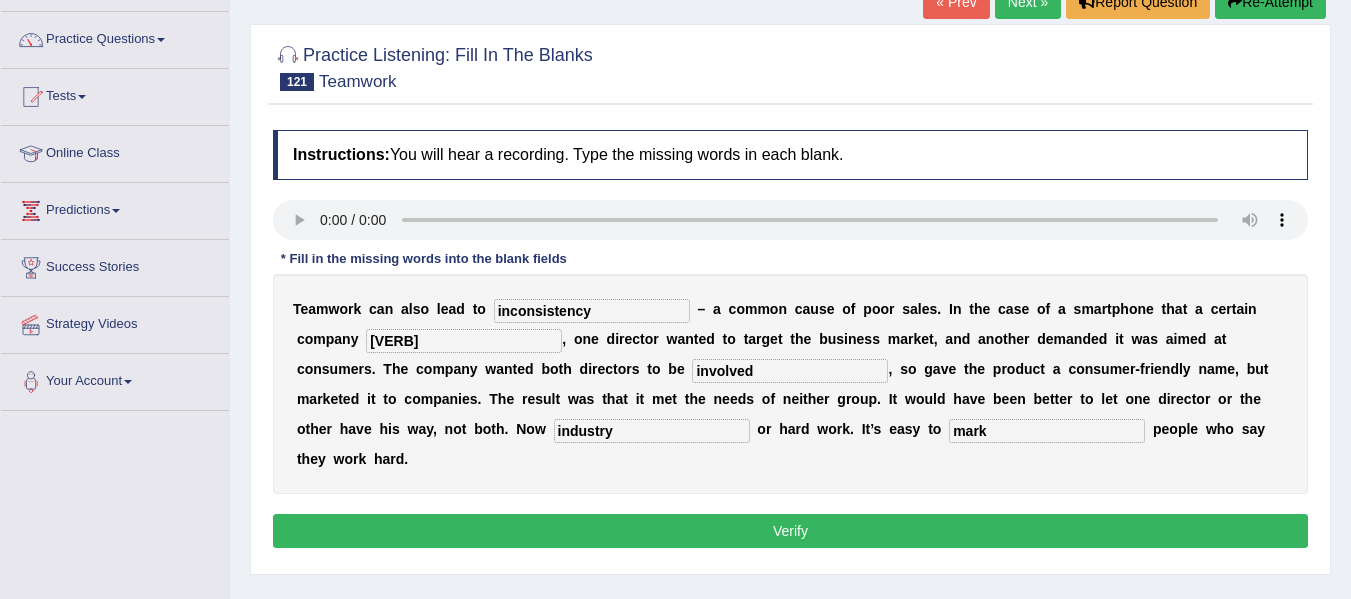 click on "involved" at bounding box center [790, 371] 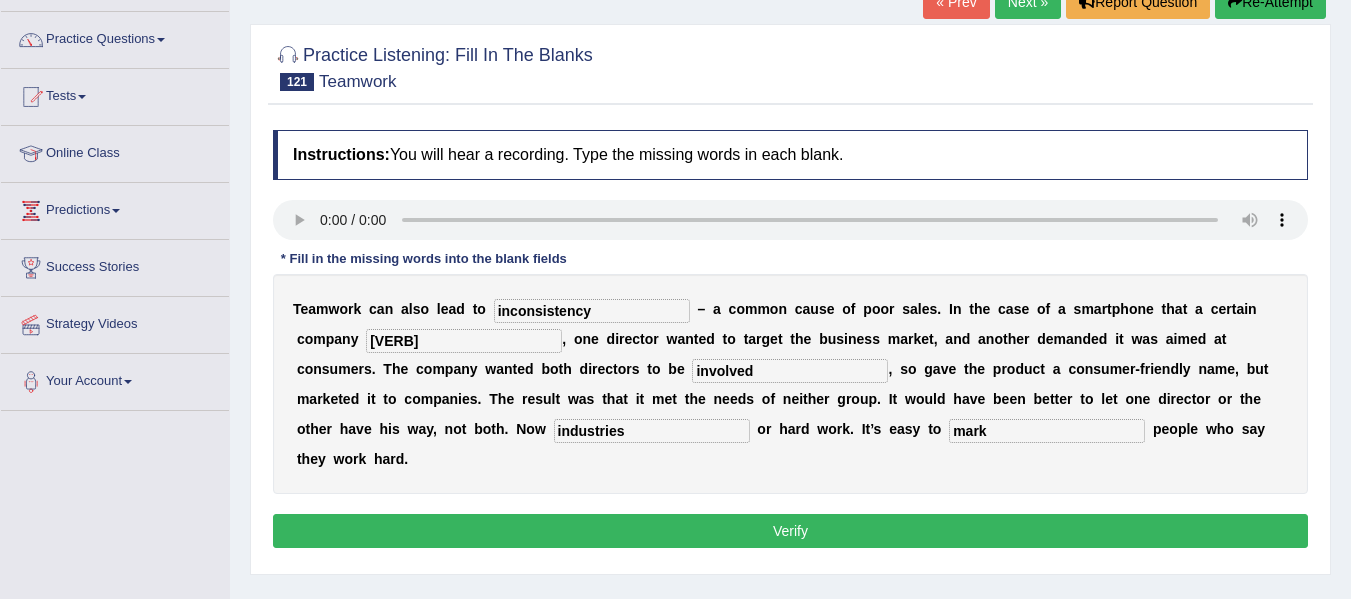 type on "industries" 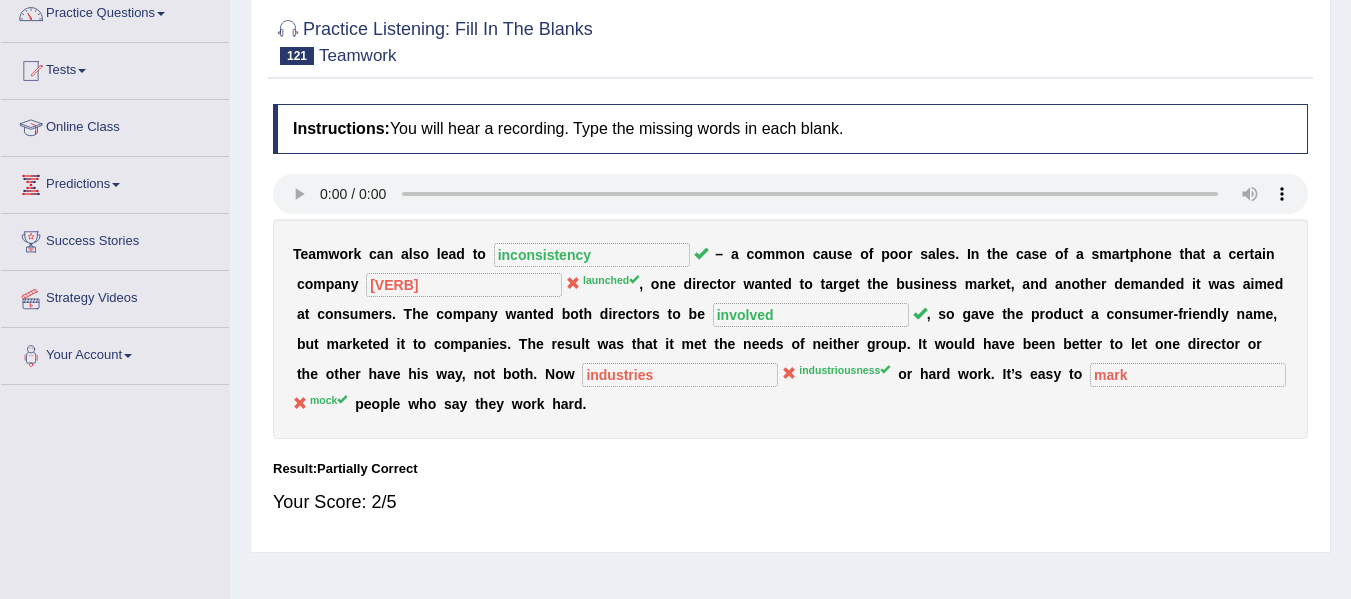 scroll, scrollTop: 0, scrollLeft: 0, axis: both 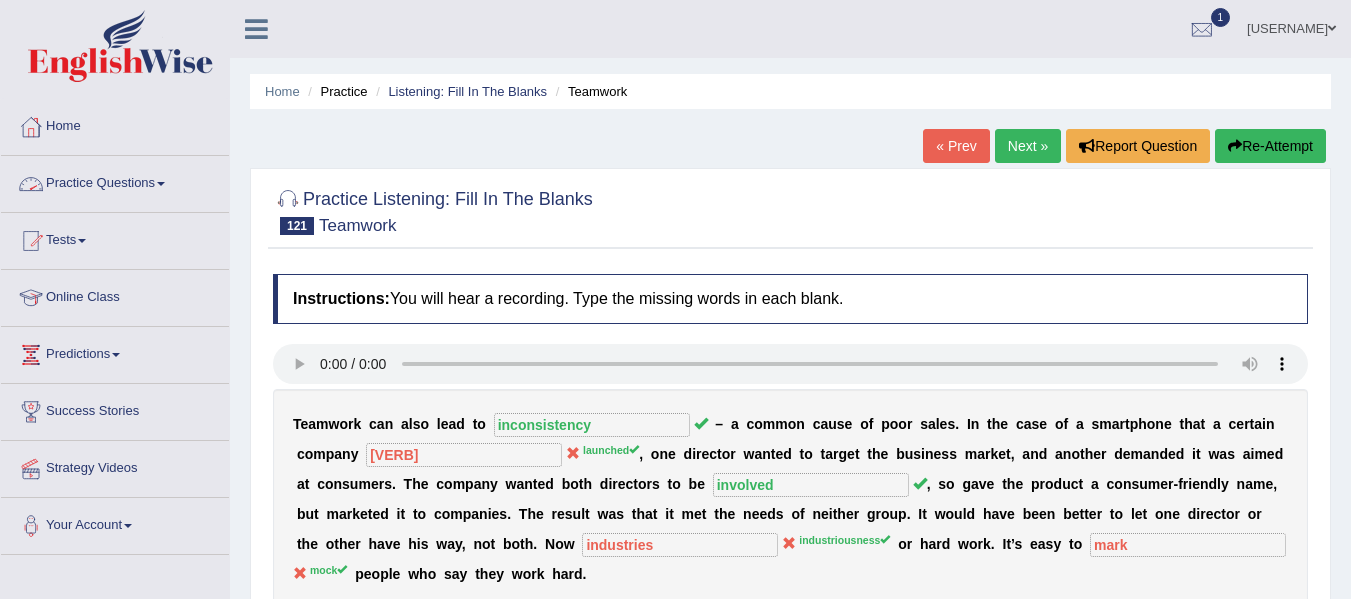 click at bounding box center [161, 184] 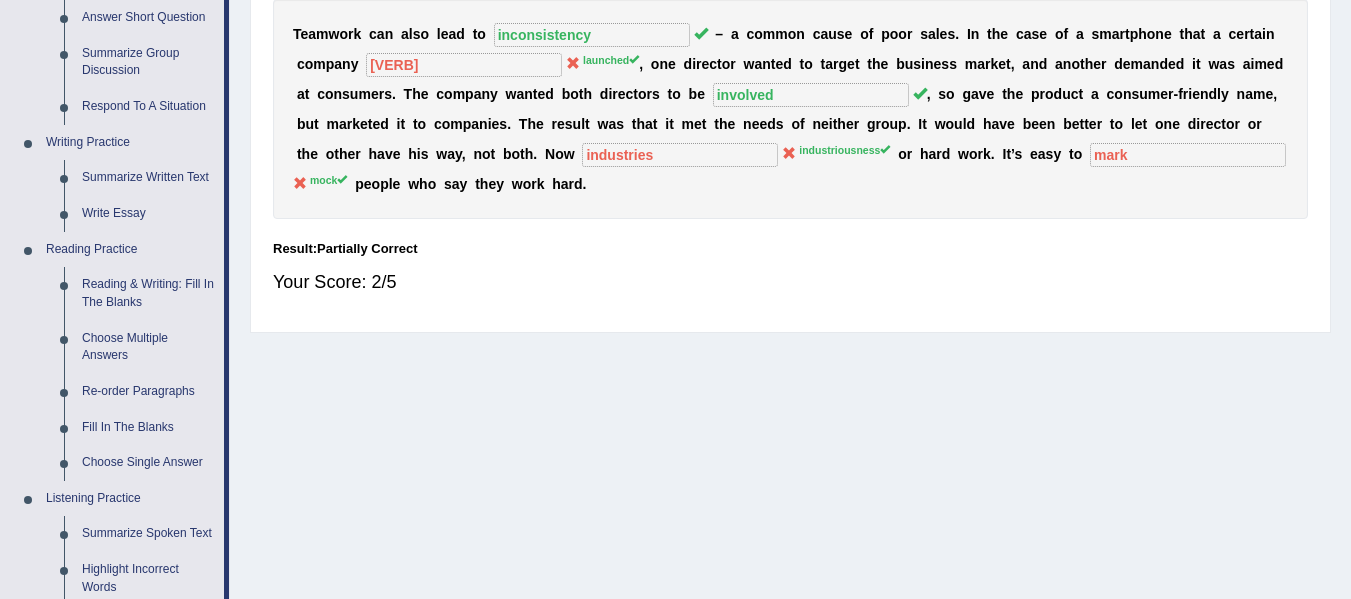 scroll, scrollTop: 0, scrollLeft: 0, axis: both 